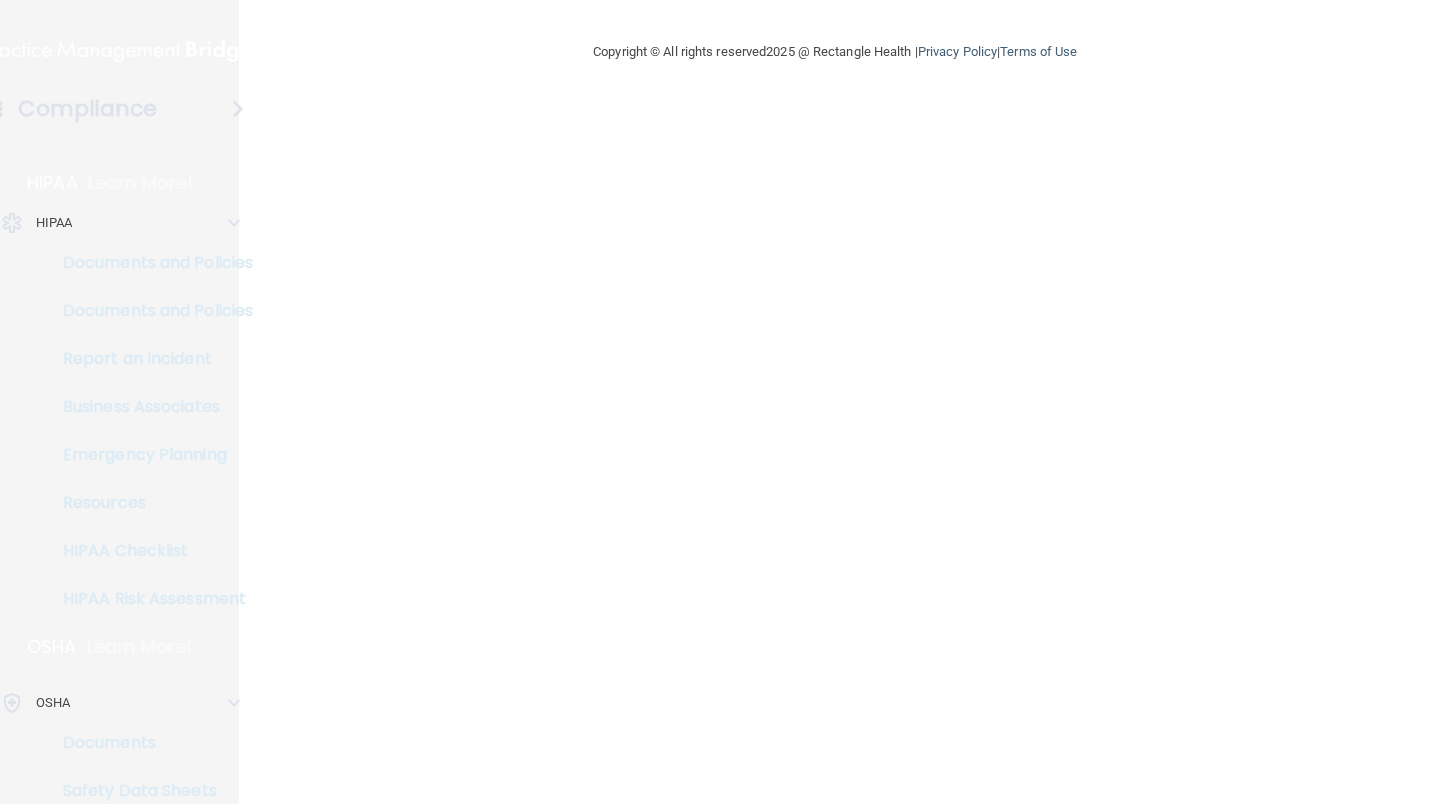 scroll, scrollTop: 0, scrollLeft: 0, axis: both 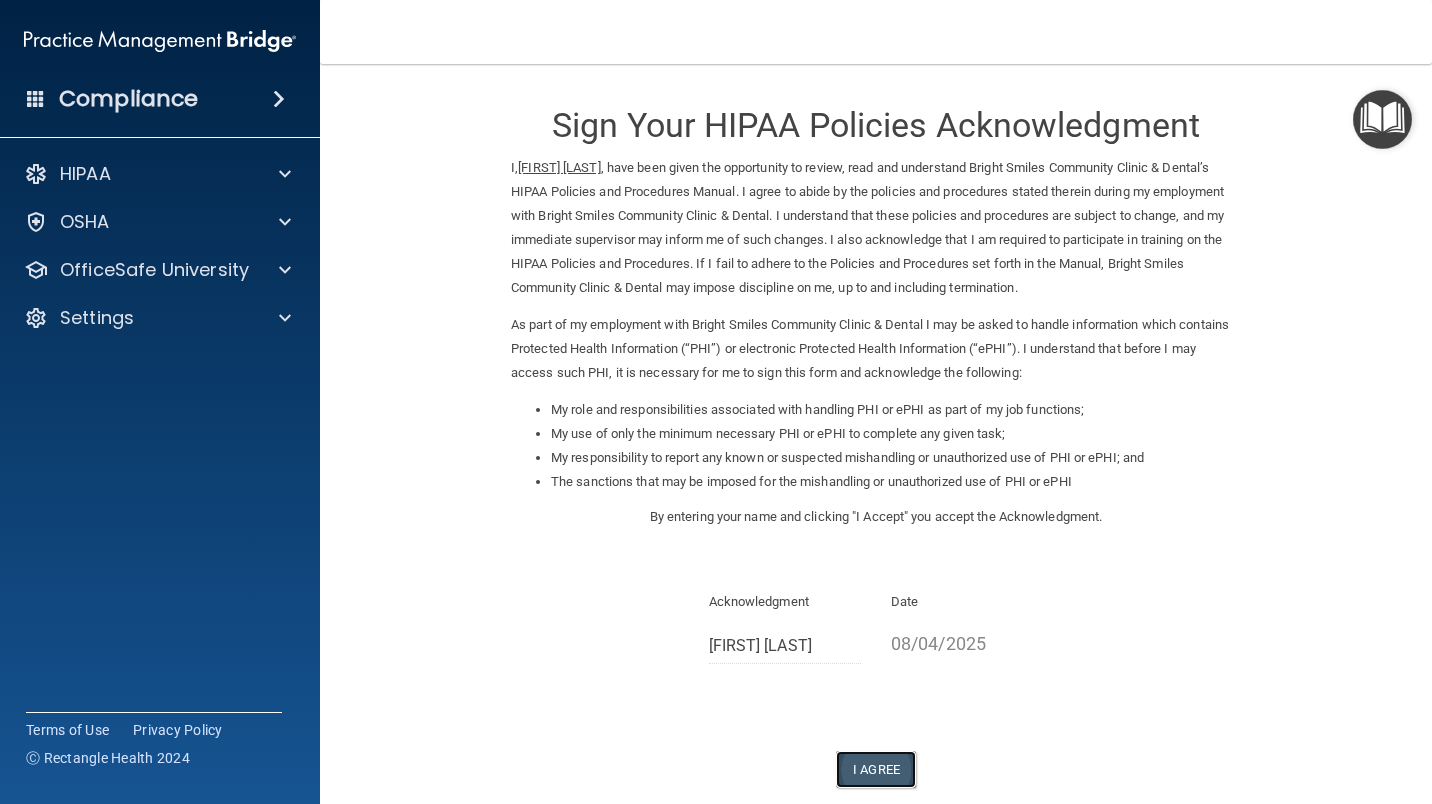 click on "I Agree" at bounding box center [876, 769] 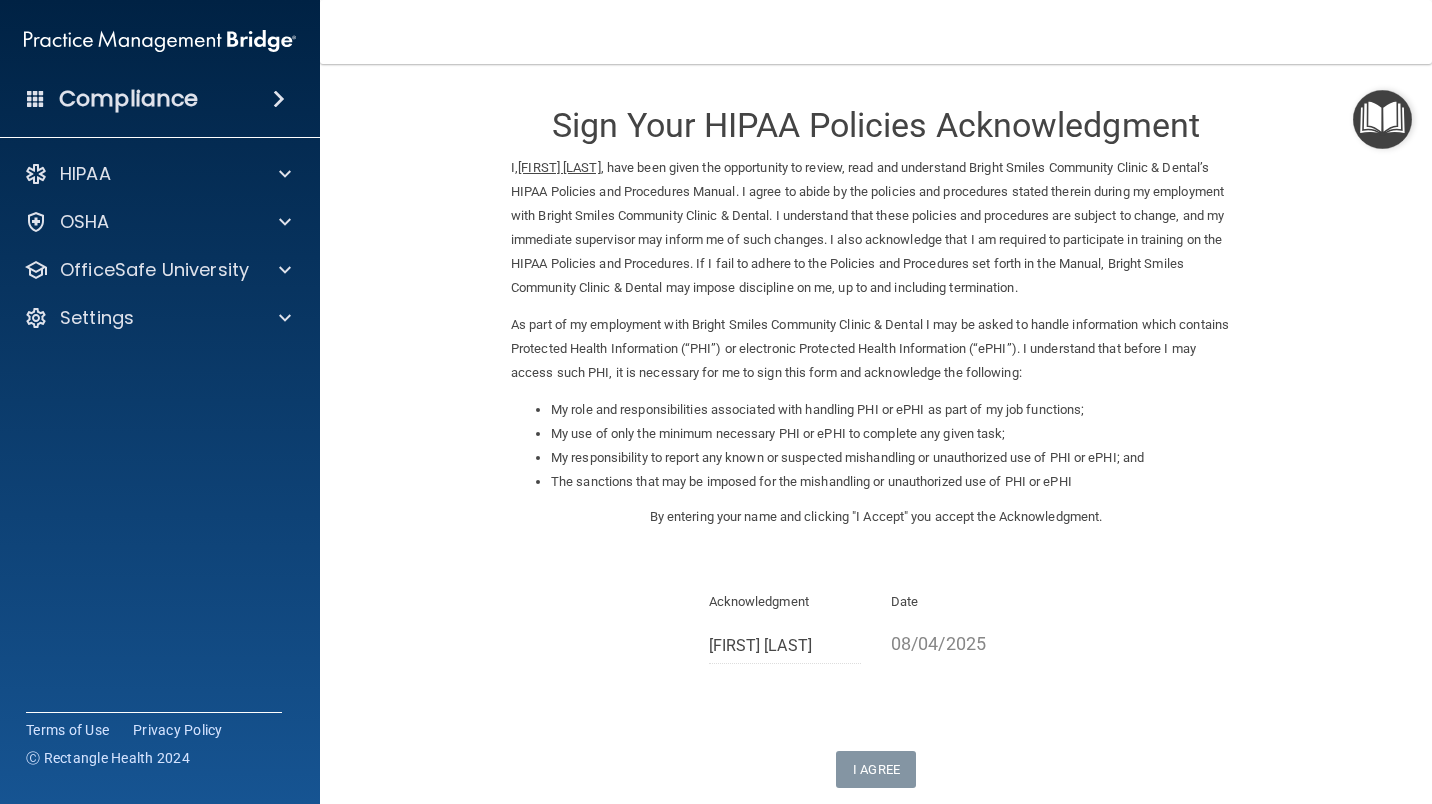 scroll, scrollTop: 190, scrollLeft: 0, axis: vertical 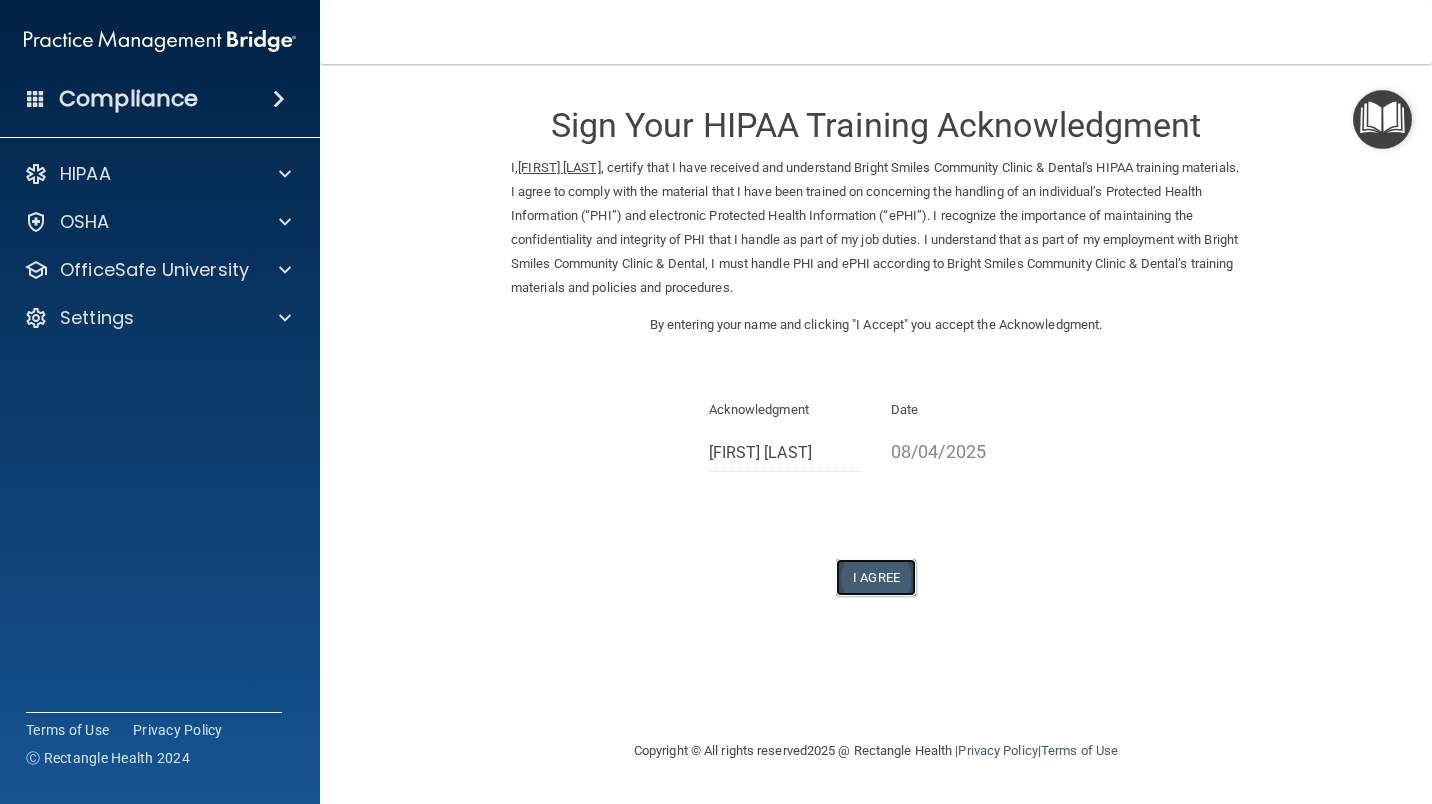 click on "I Agree" at bounding box center (876, 577) 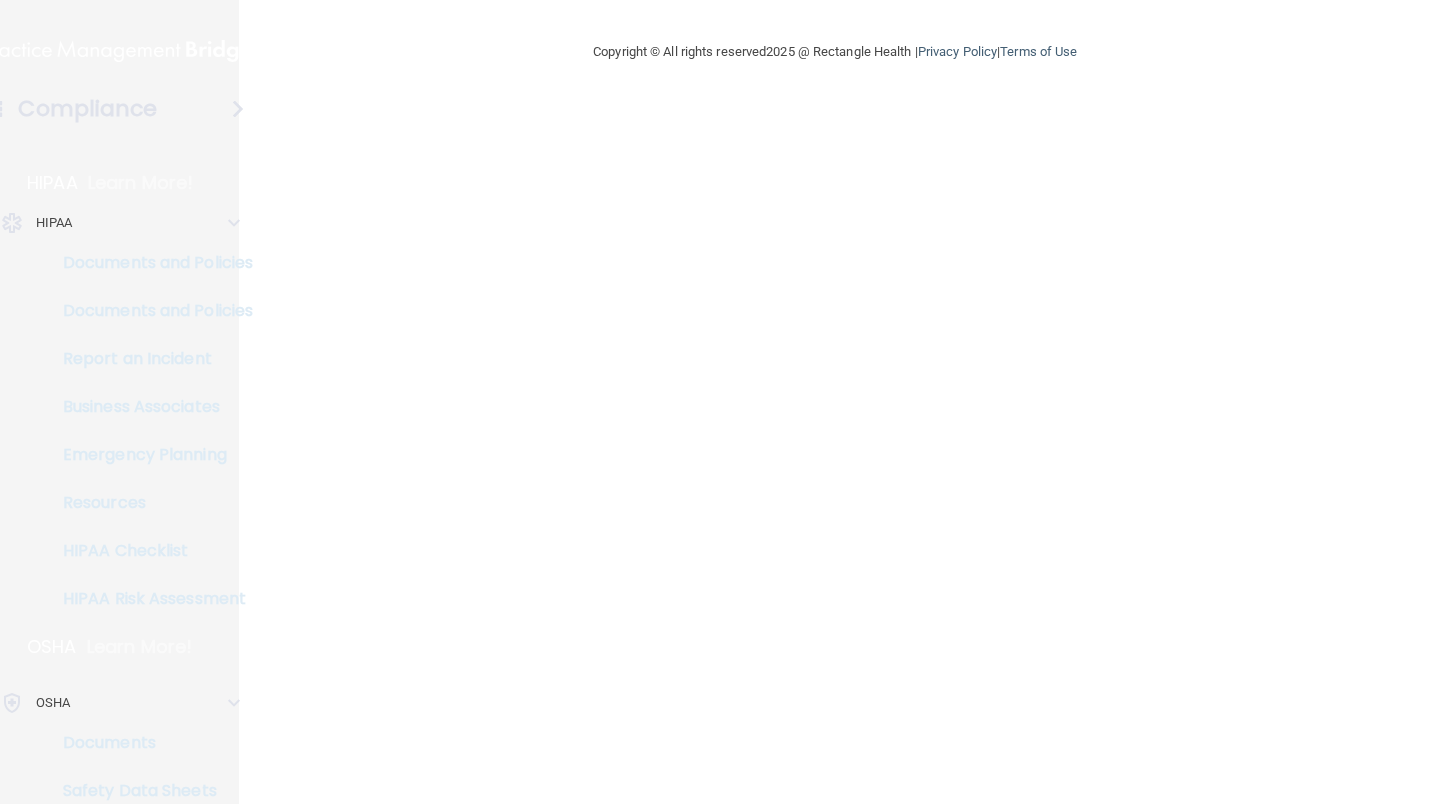 scroll, scrollTop: 0, scrollLeft: 0, axis: both 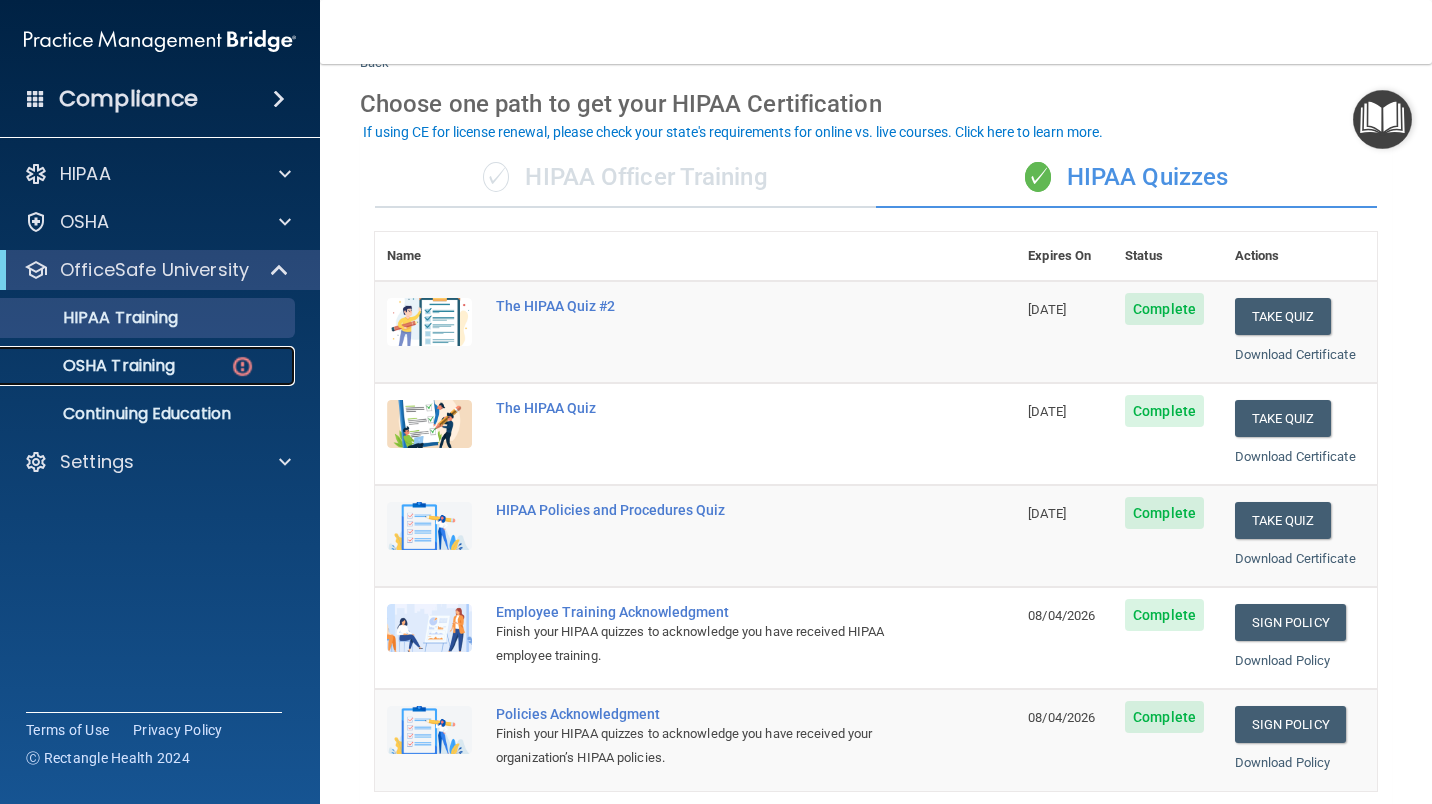 click on "OSHA Training" at bounding box center (137, 366) 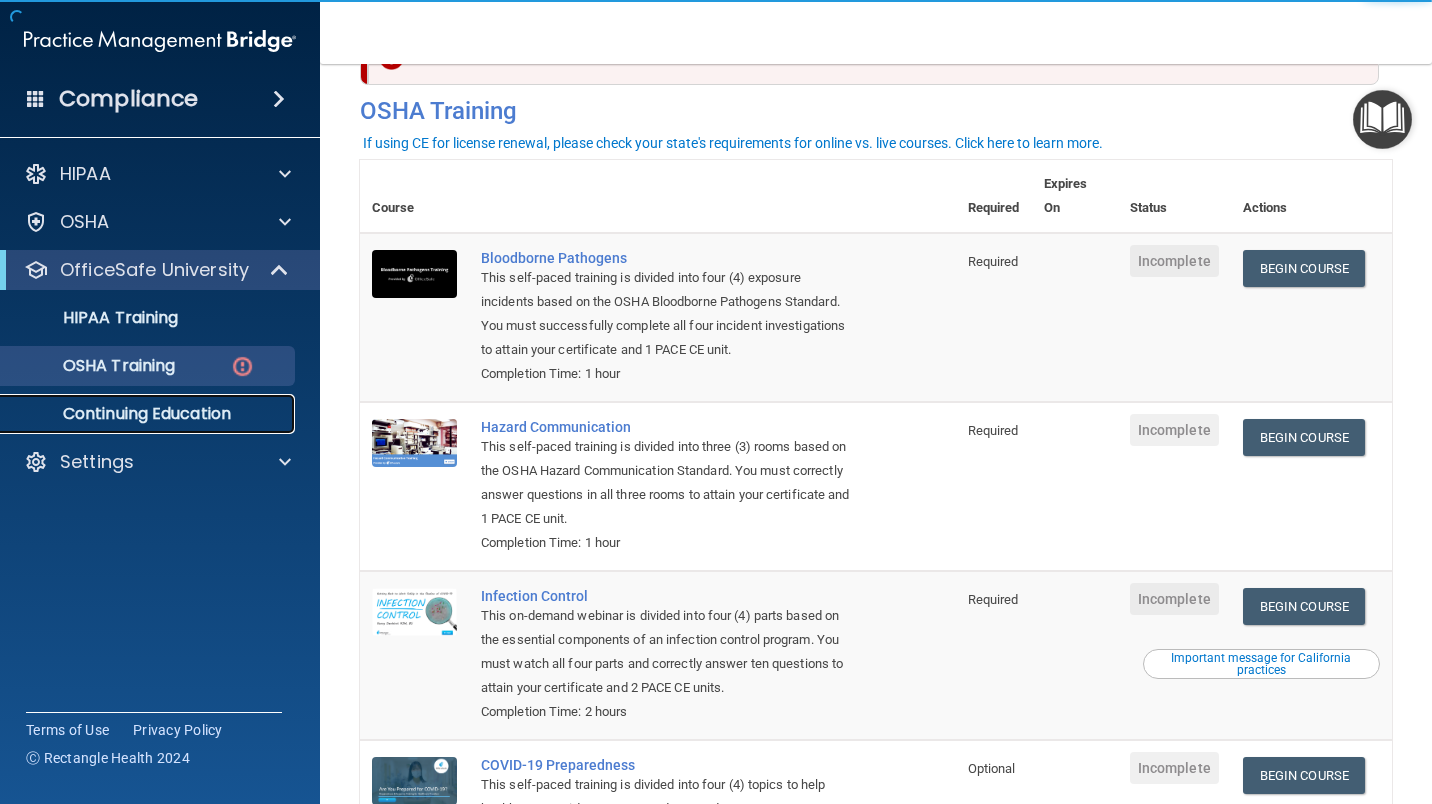 click on "Continuing Education" at bounding box center (149, 414) 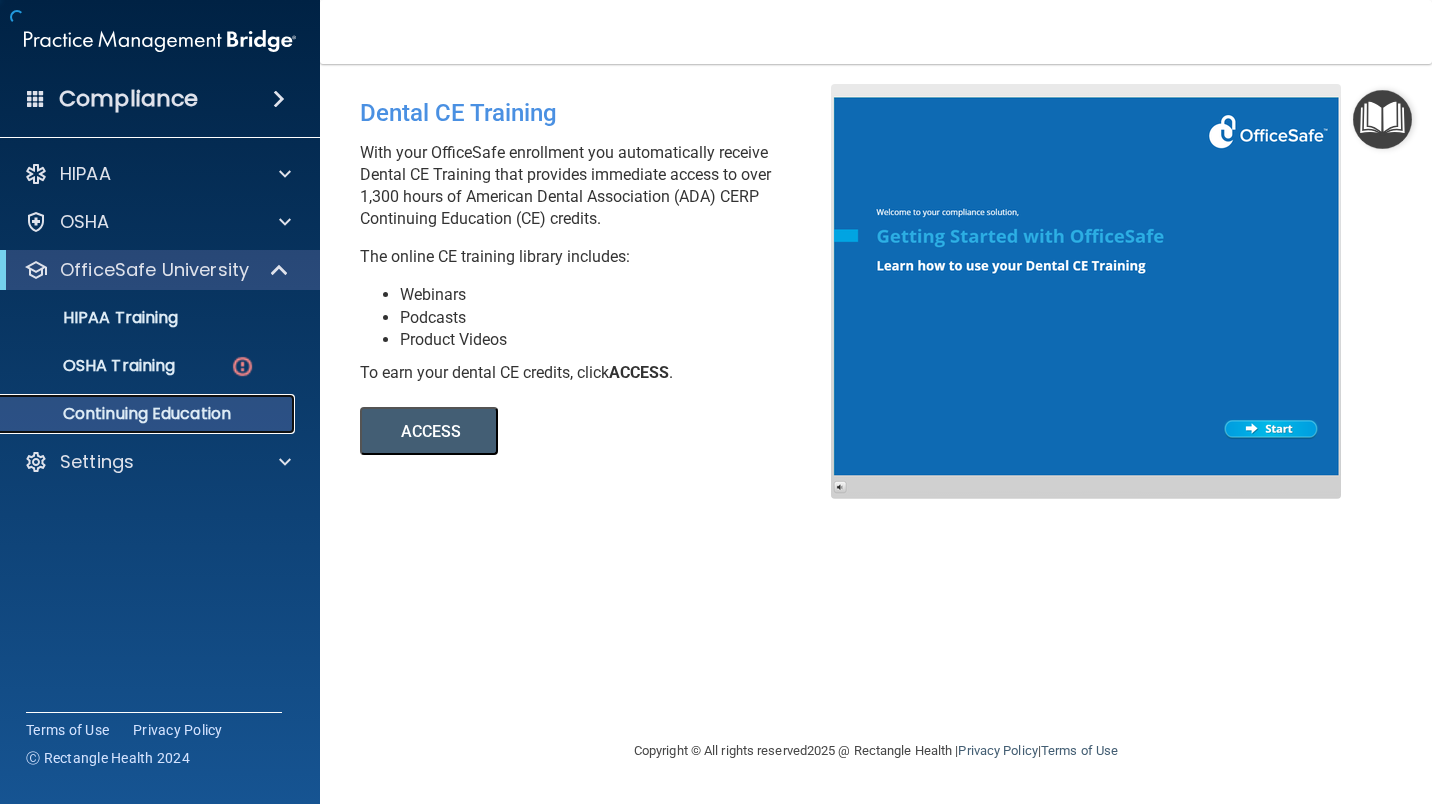 scroll, scrollTop: 0, scrollLeft: 0, axis: both 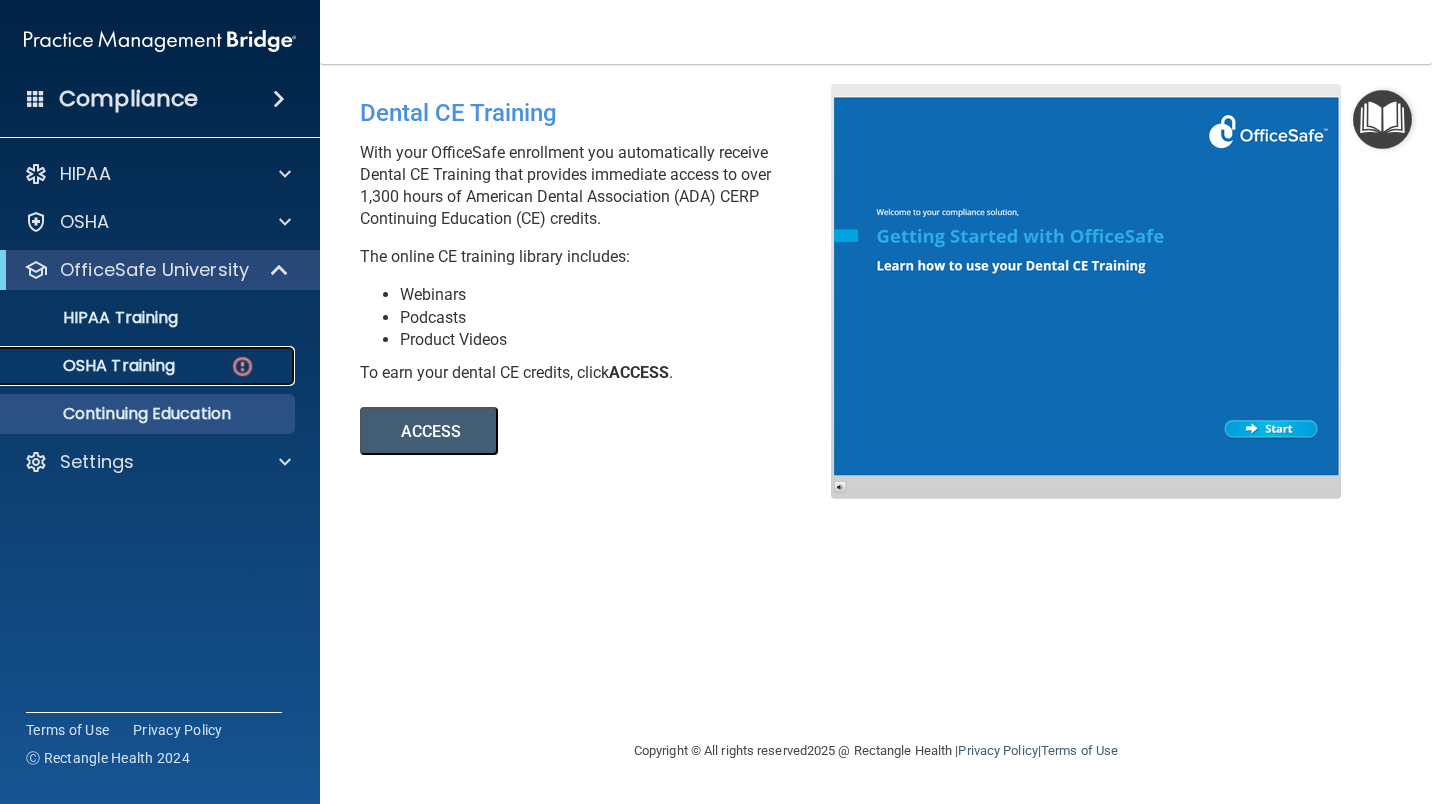 click on "OSHA Training" at bounding box center [149, 366] 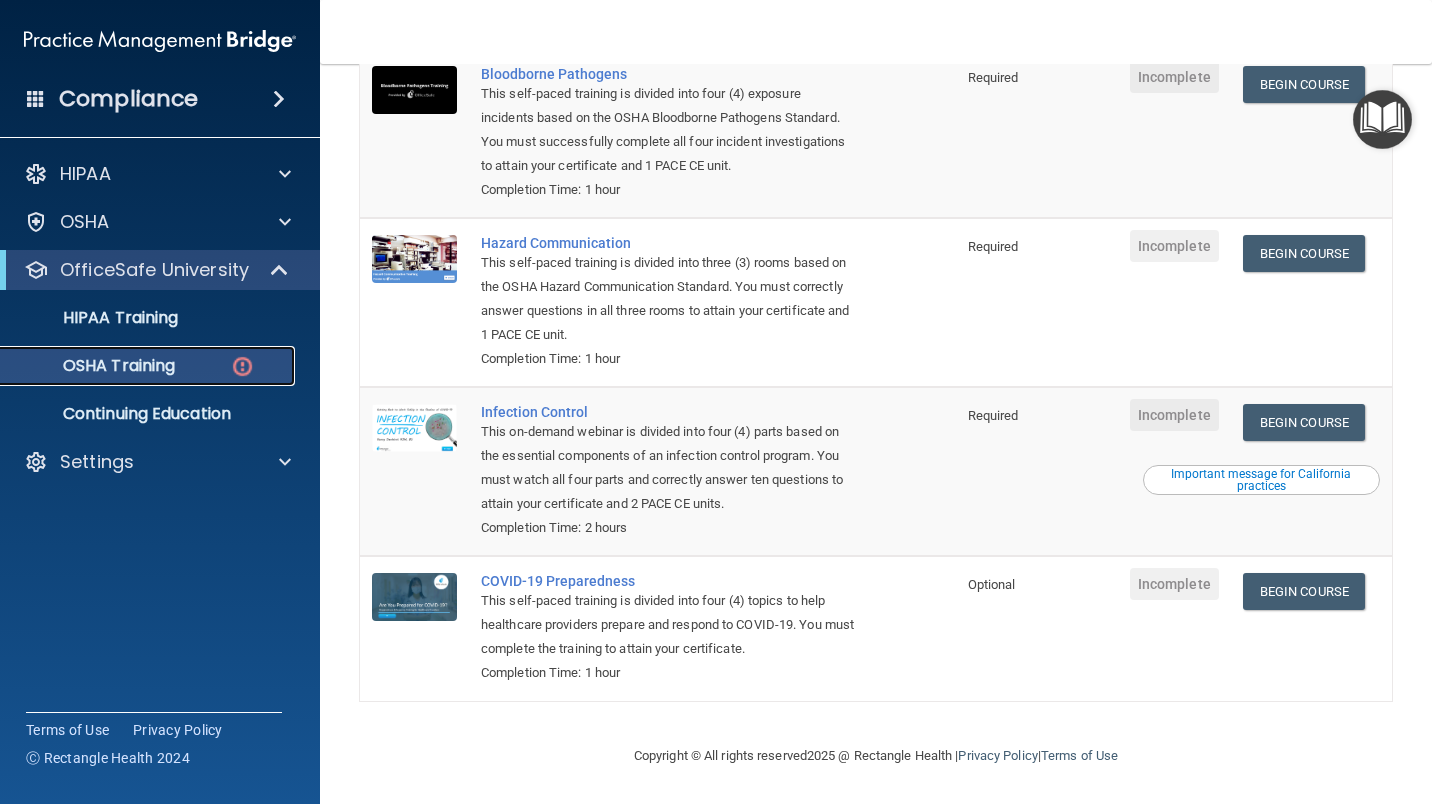 scroll, scrollTop: 0, scrollLeft: 0, axis: both 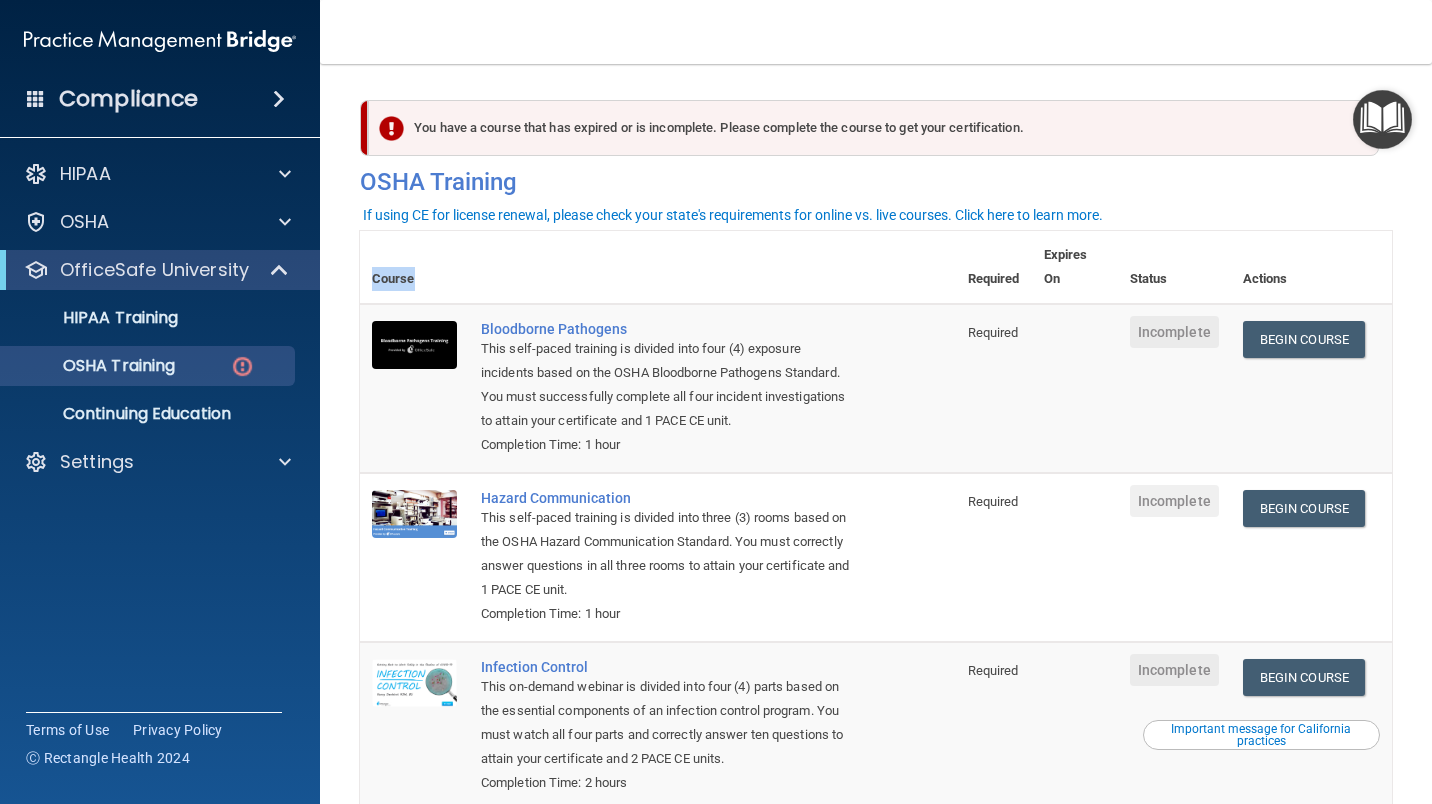 drag, startPoint x: 695, startPoint y: 182, endPoint x: 891, endPoint y: 237, distance: 203.57063 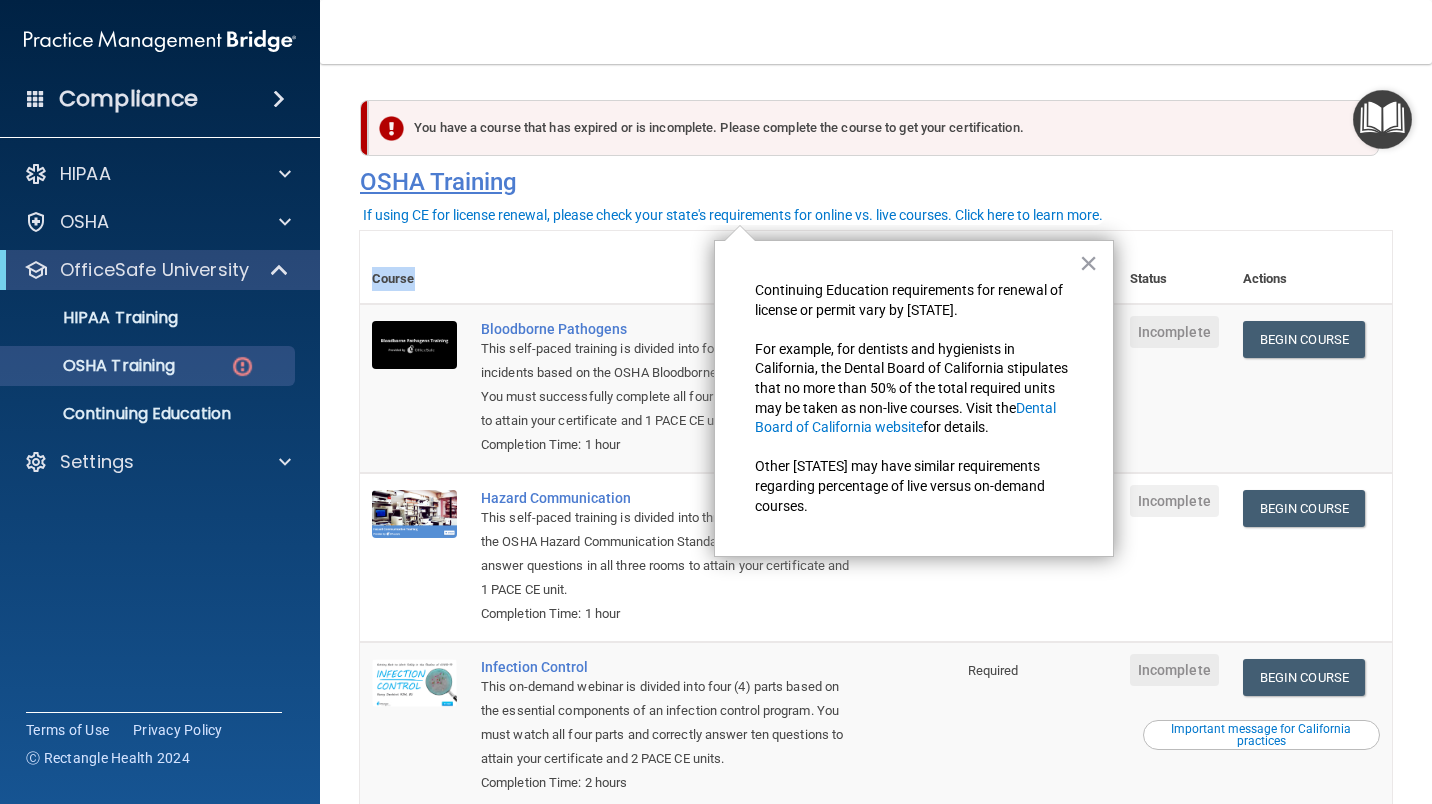 click on "OSHA Training" at bounding box center [876, 182] 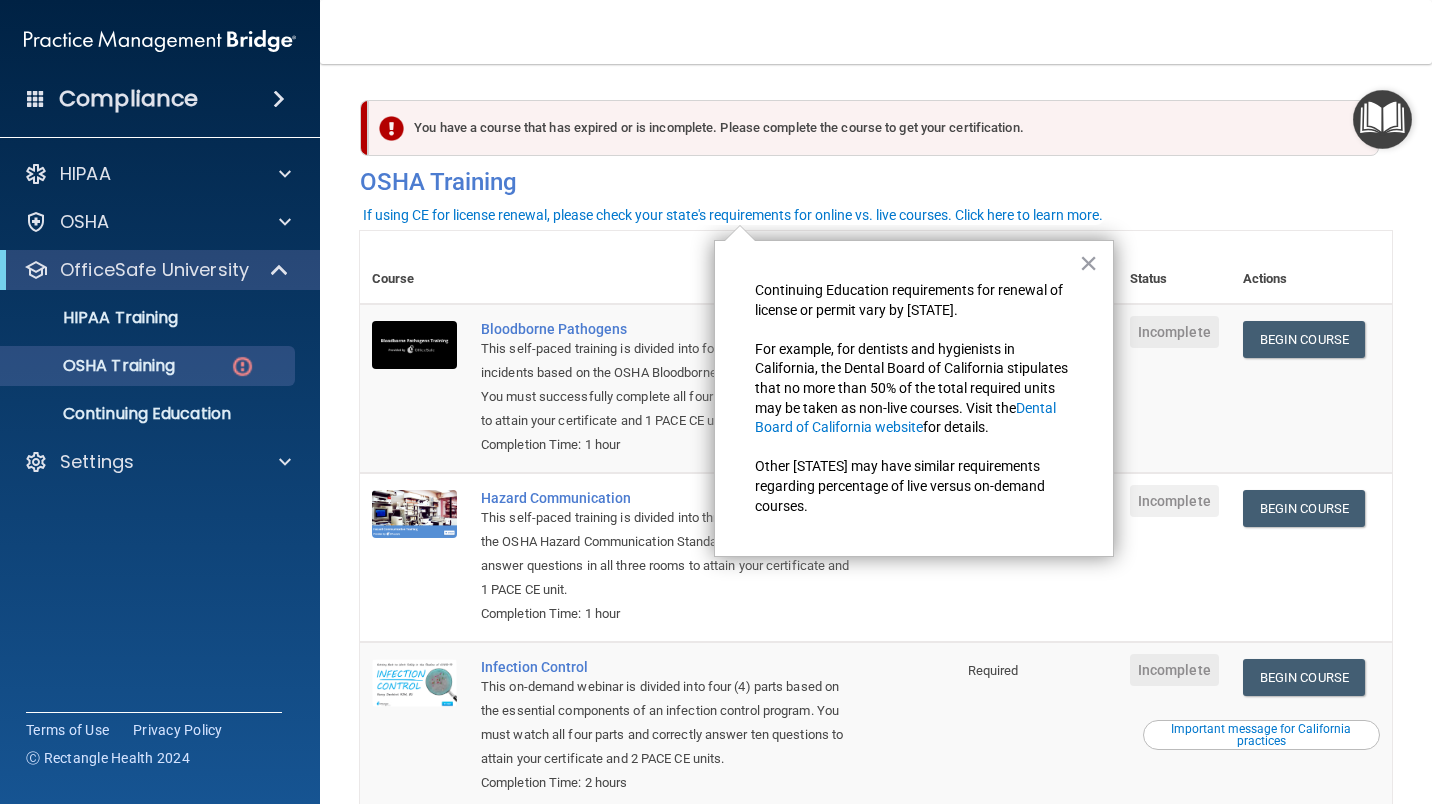 click on "You have a course that has expired or is incomplete. Please complete the course to get your certification.             You have a course that will expire soon. Please complete the course to get your certification.      OSHA Training" at bounding box center (876, 153) 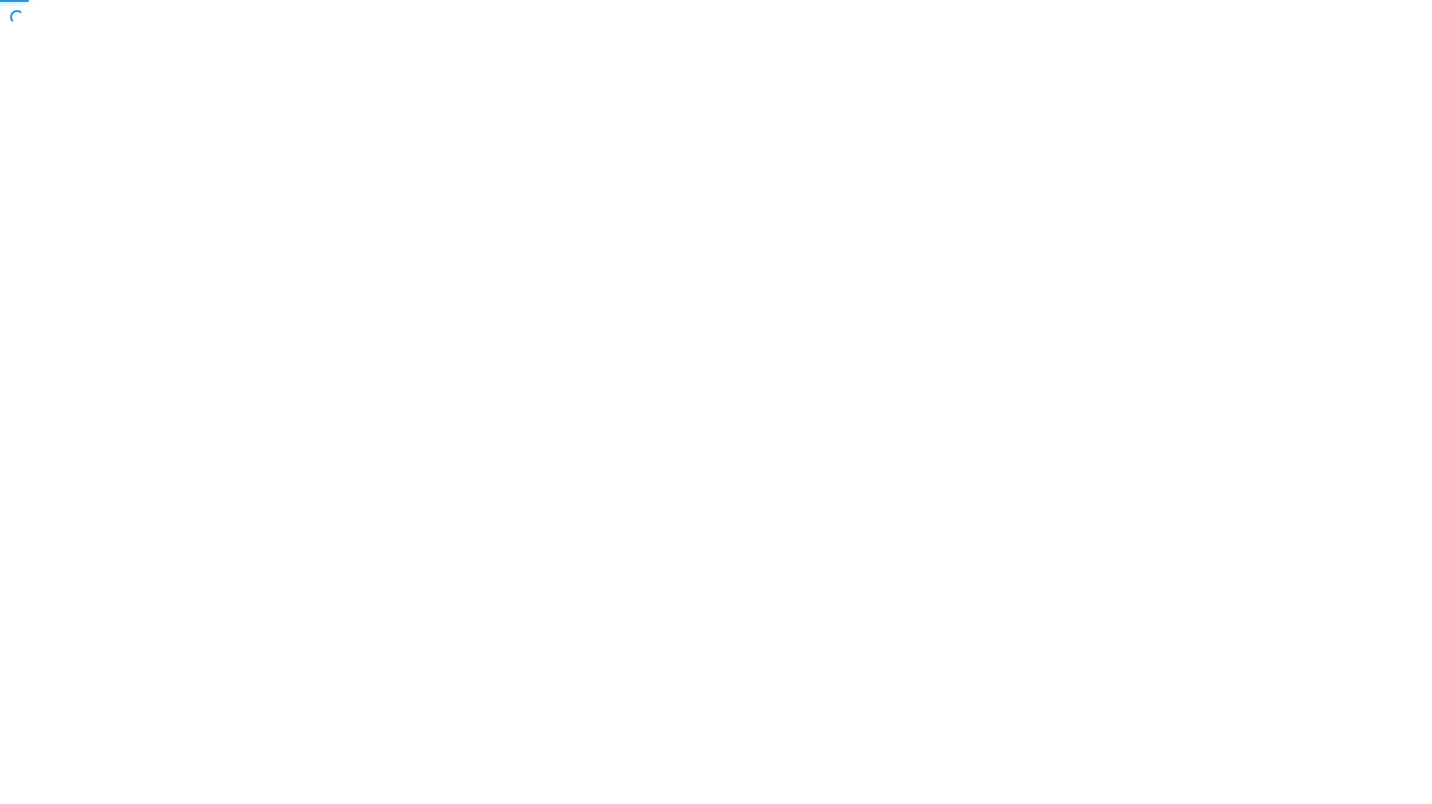 scroll, scrollTop: 0, scrollLeft: 0, axis: both 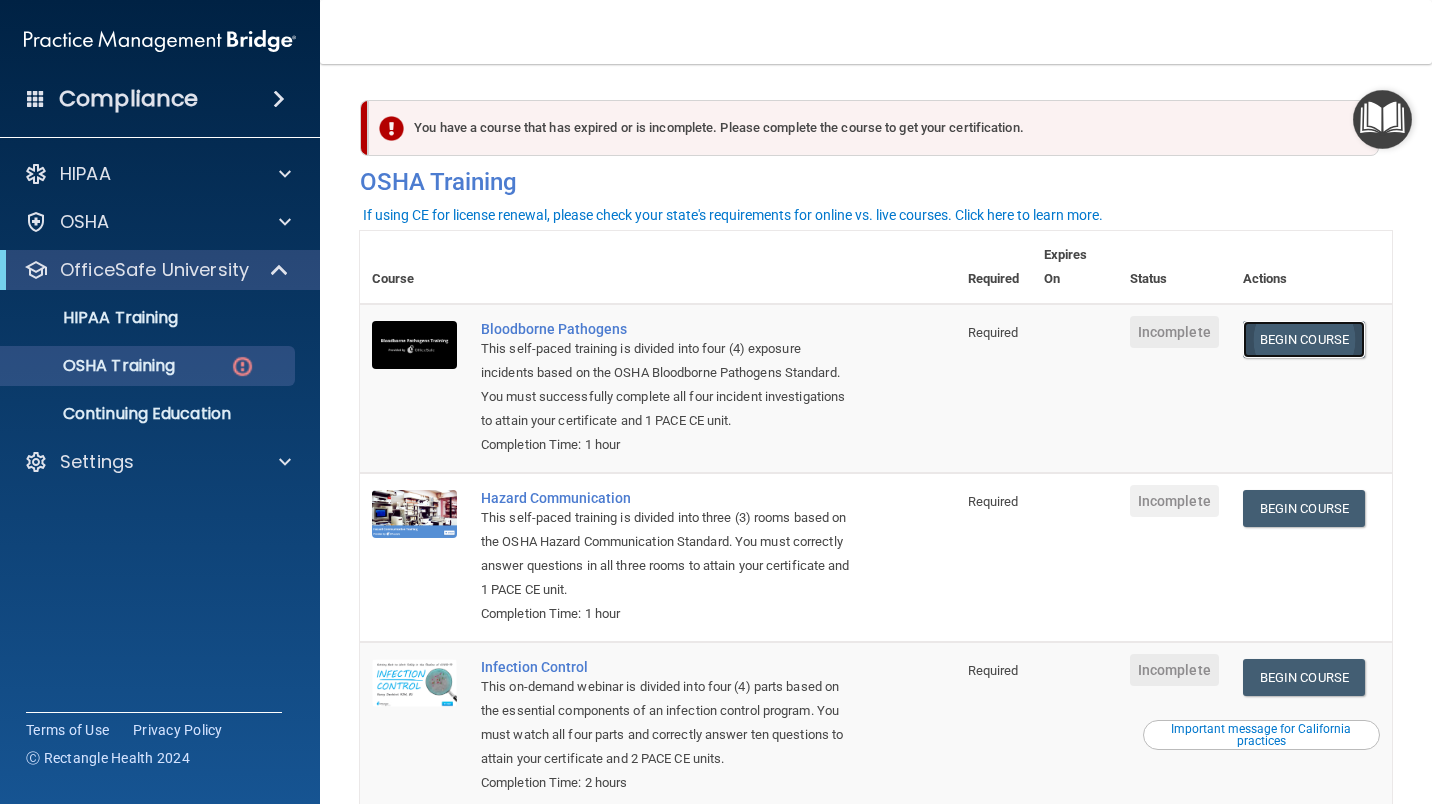 click on "Begin Course" at bounding box center [1304, 339] 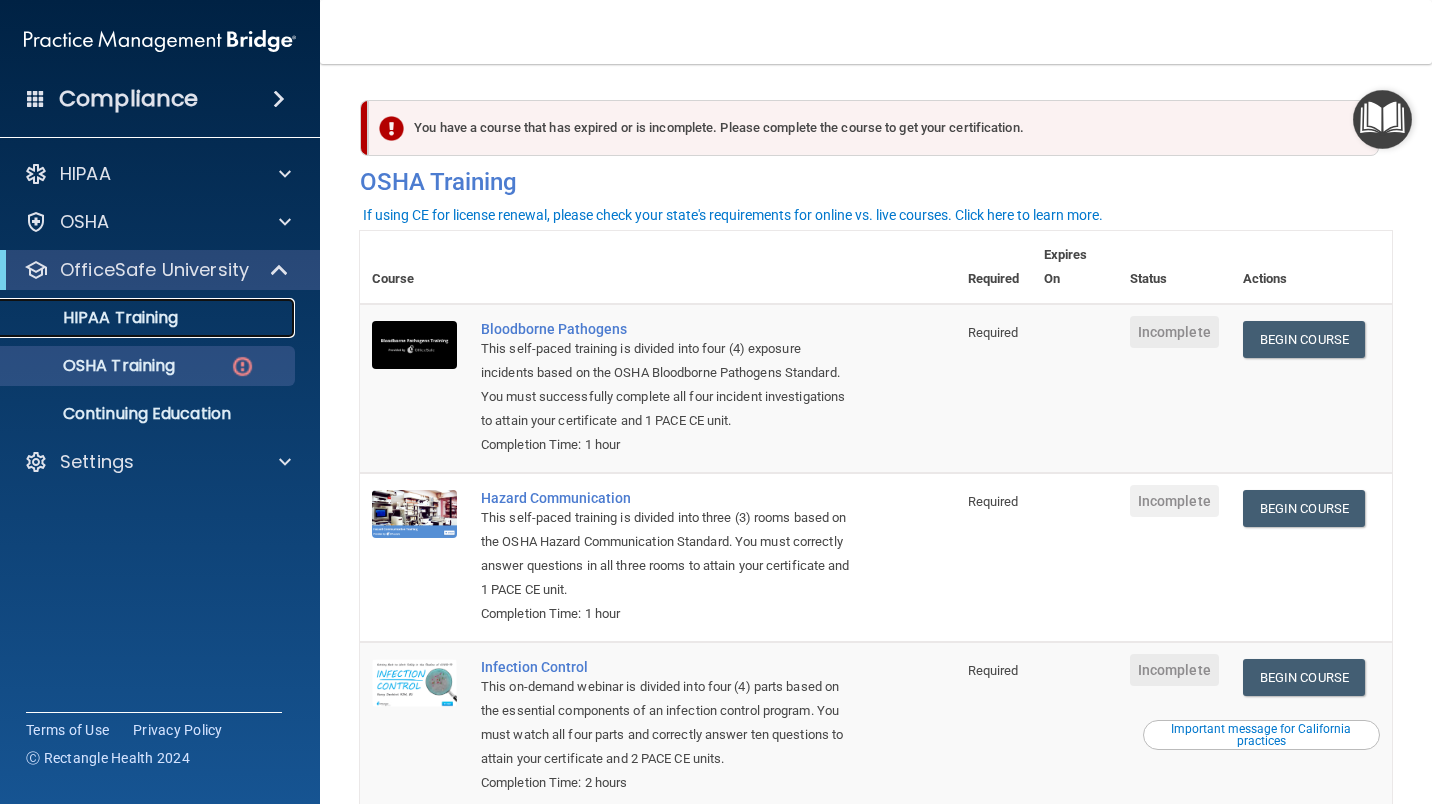 click on "HIPAA Training" at bounding box center (149, 318) 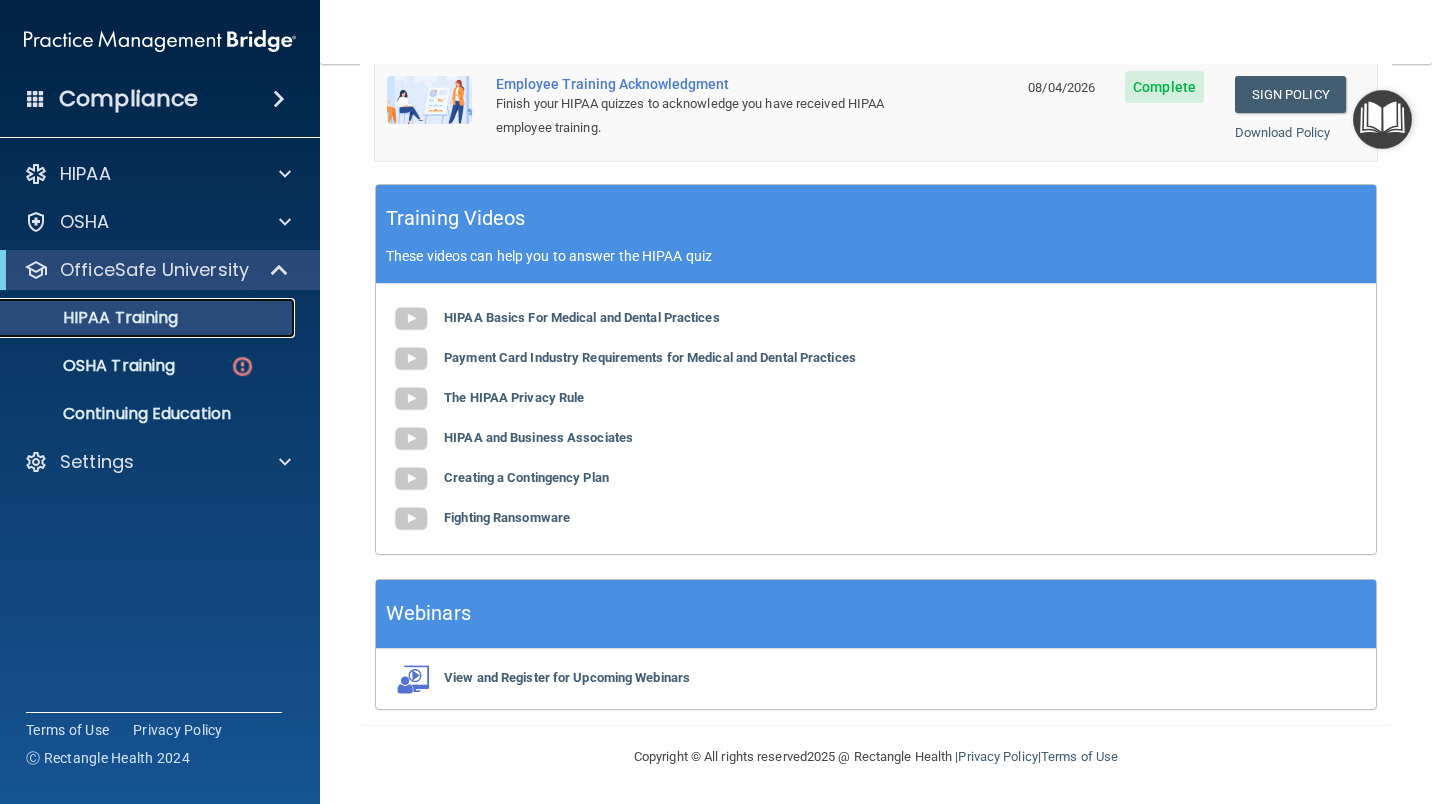 scroll, scrollTop: 0, scrollLeft: 0, axis: both 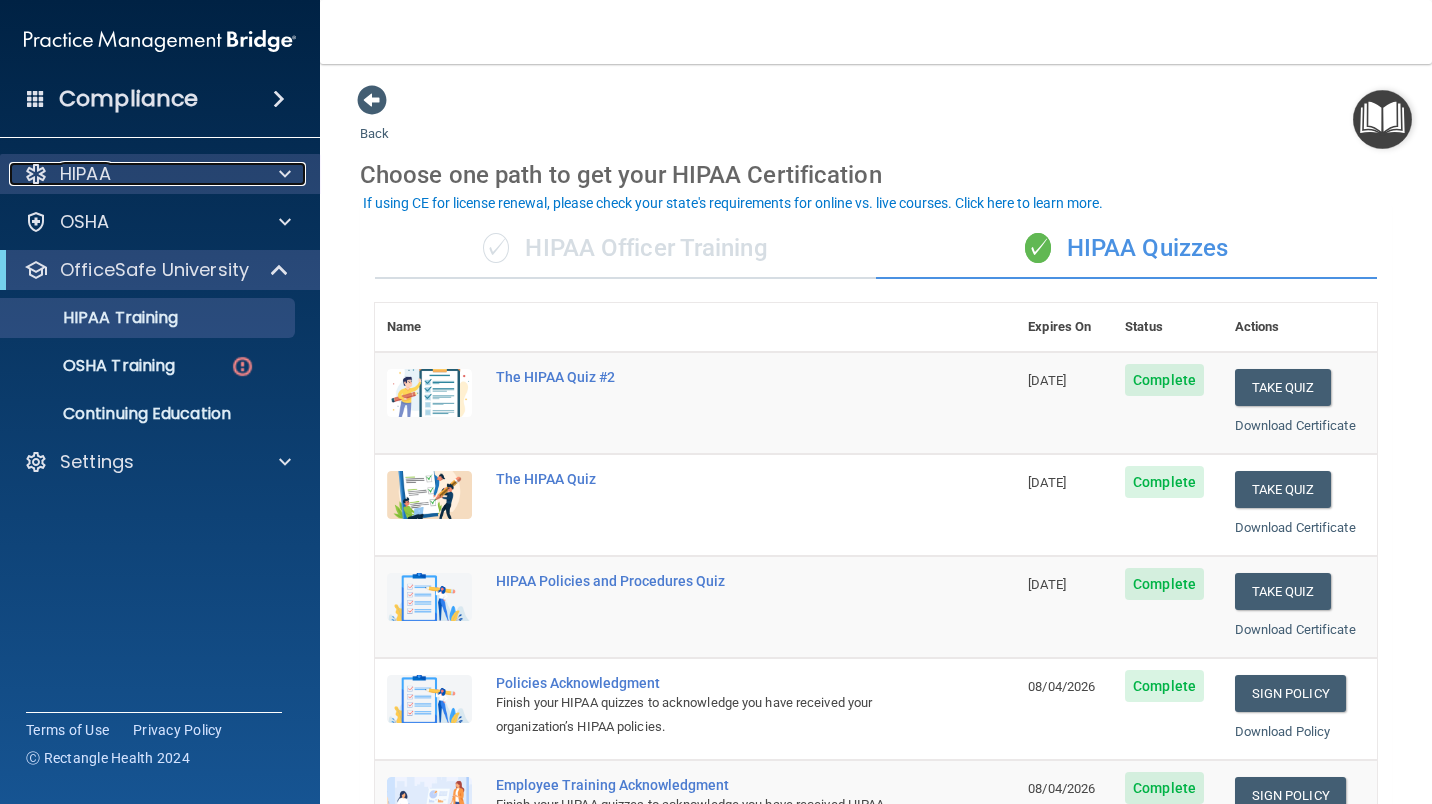 click at bounding box center [282, 174] 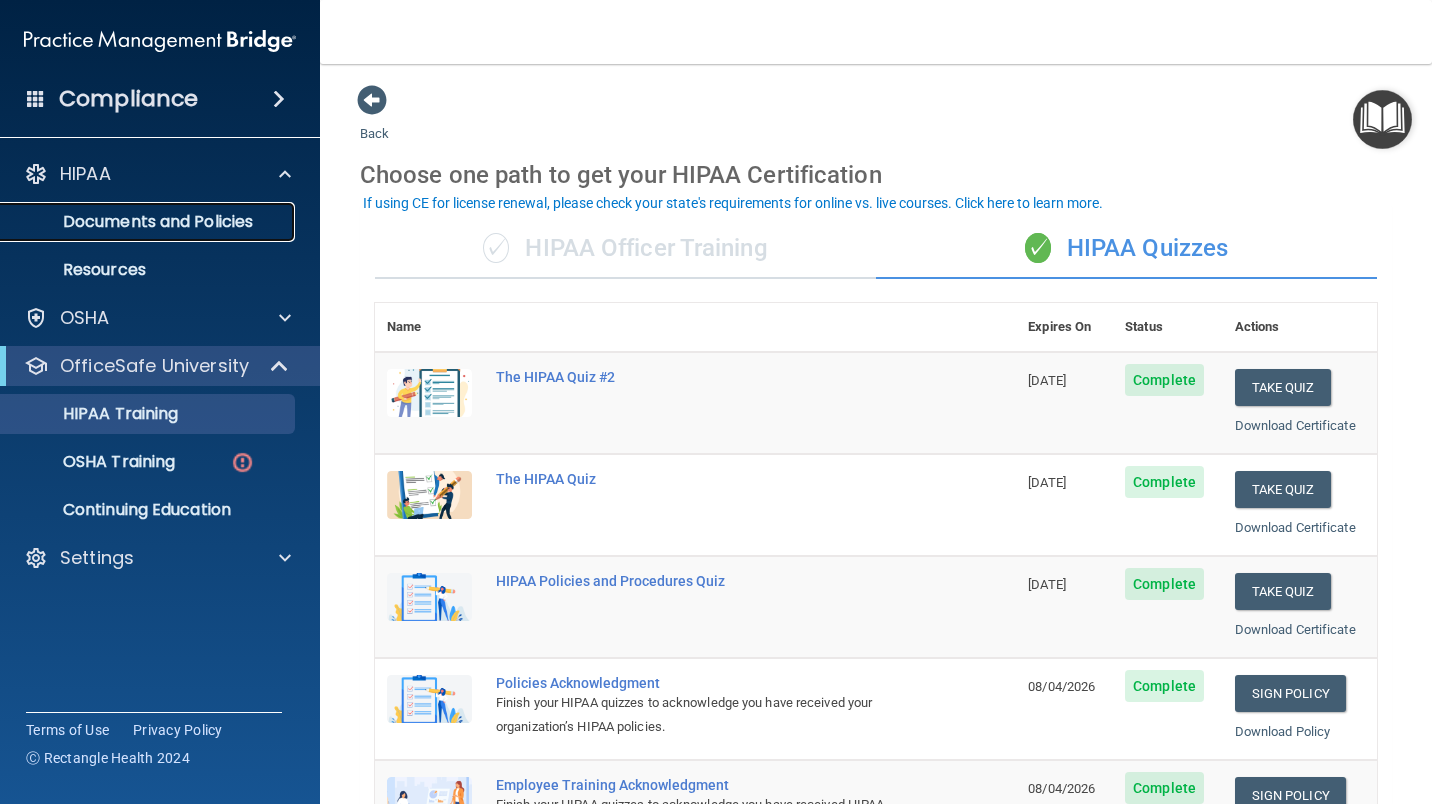 click on "Documents and Policies" at bounding box center [137, 222] 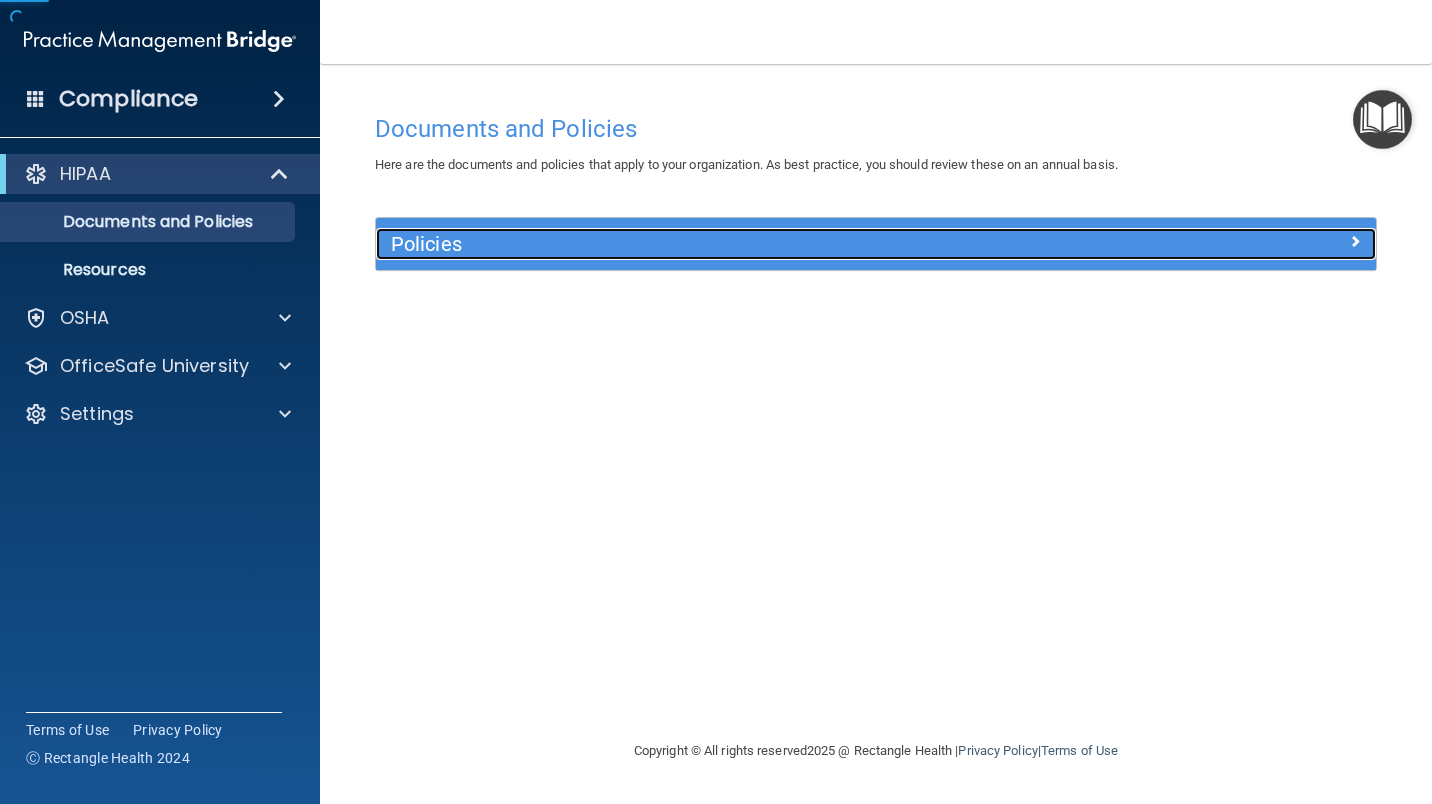 click on "Policies" at bounding box center (751, 244) 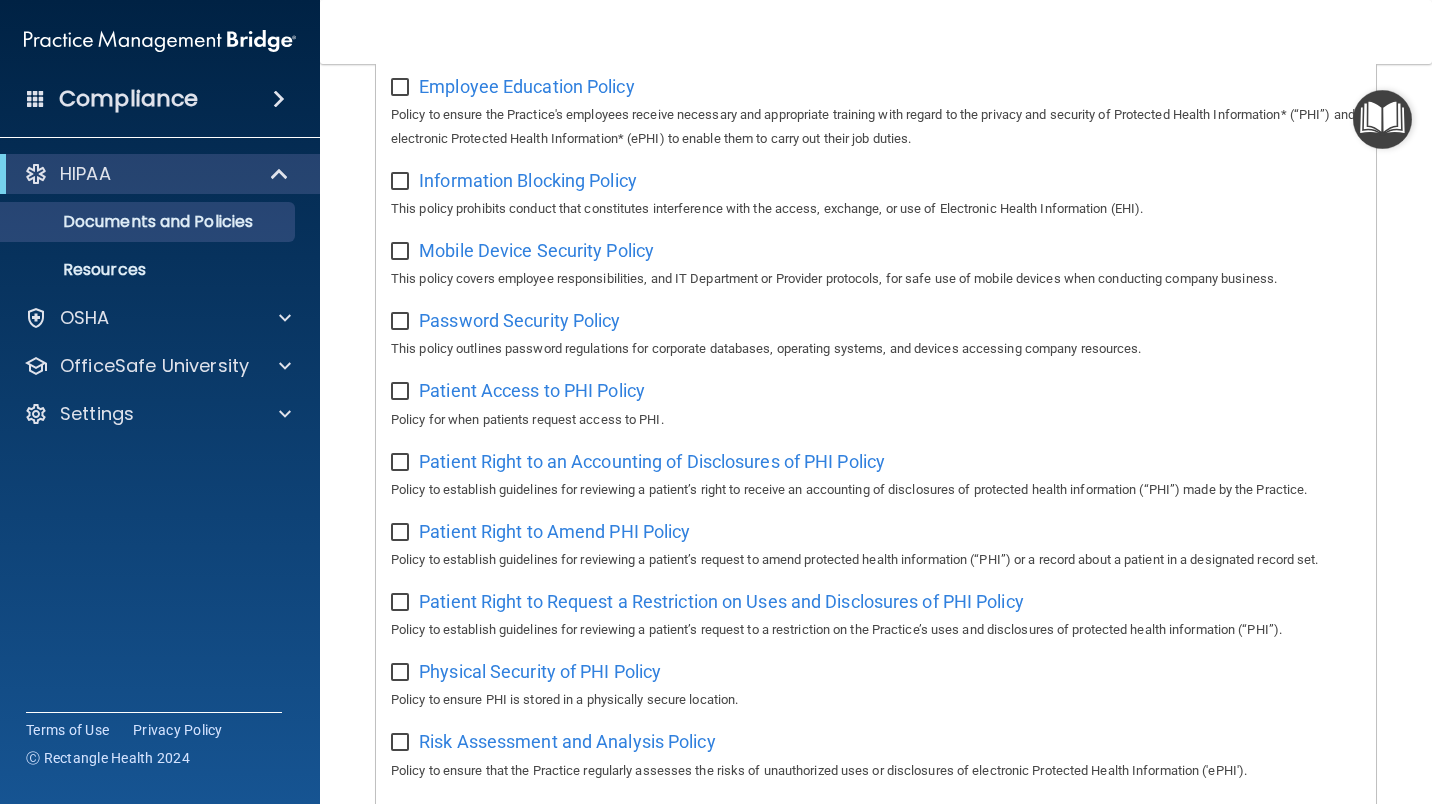 scroll, scrollTop: 652, scrollLeft: 0, axis: vertical 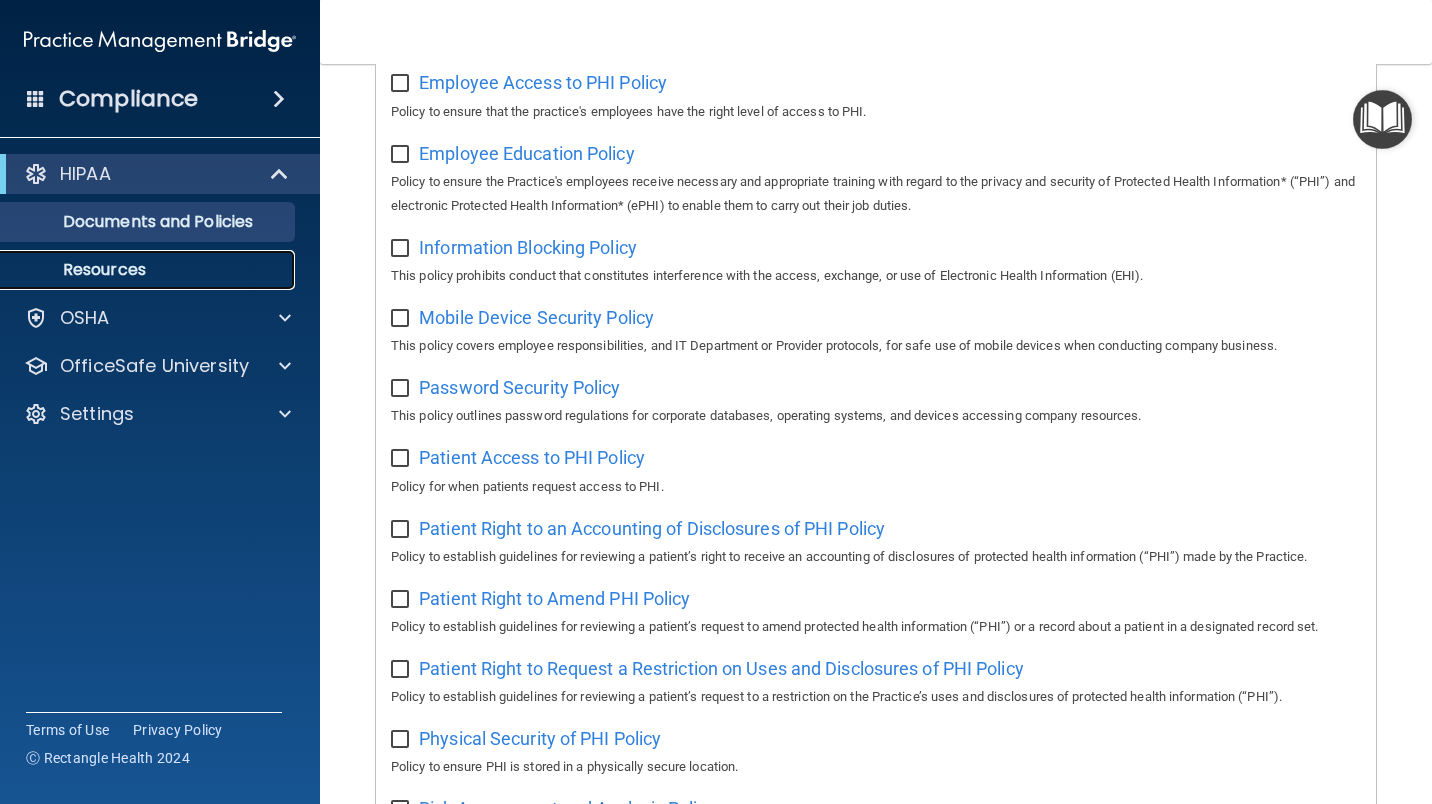 click on "Resources" at bounding box center (137, 270) 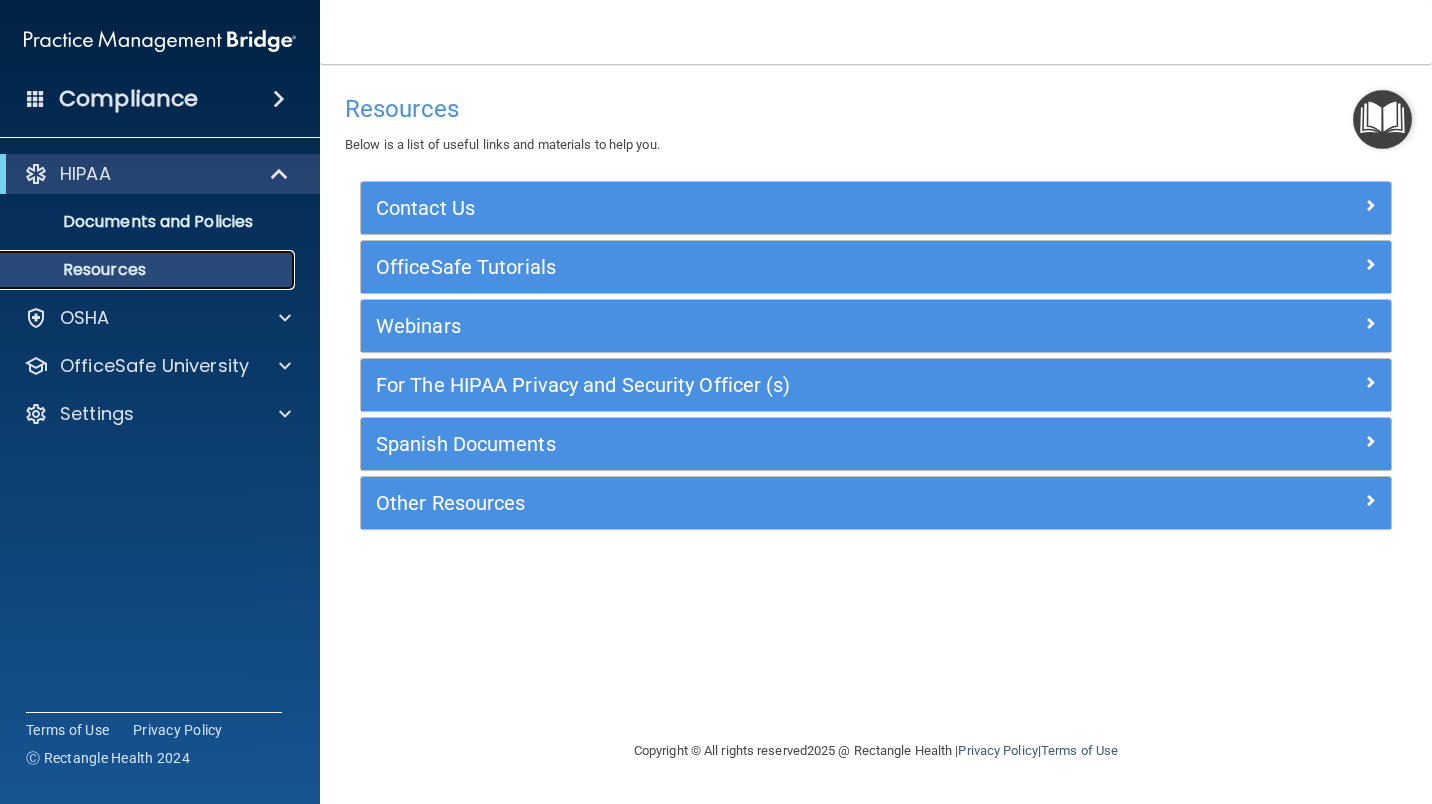 scroll, scrollTop: 0, scrollLeft: 0, axis: both 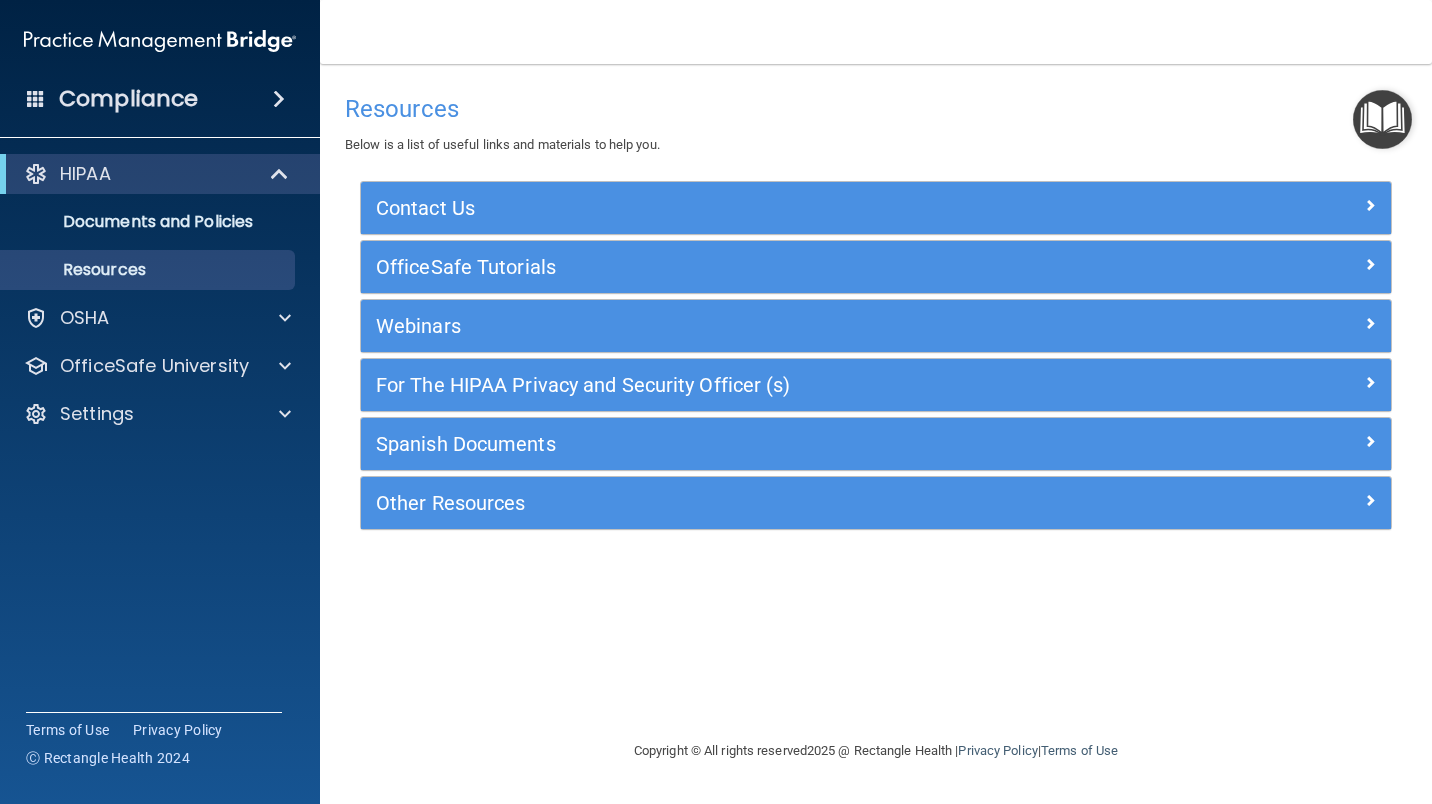 click on "HIPAA
Documents and Policies                 Report an Incident               Business Associates               Emergency Planning               Resources                 HIPAA Risk Assessment
OSHA
Documents               Safety Data Sheets               Self-Assessment                Injury and Illness Report                Resources
PCI
PCI Compliance                Merchant Savings Calculator
OfficeSafe University
HIPAA Training                   OSHA Training                   Continuing Education
Settings
My Account               My Users               Services                 Sign Out" at bounding box center (160, 298) 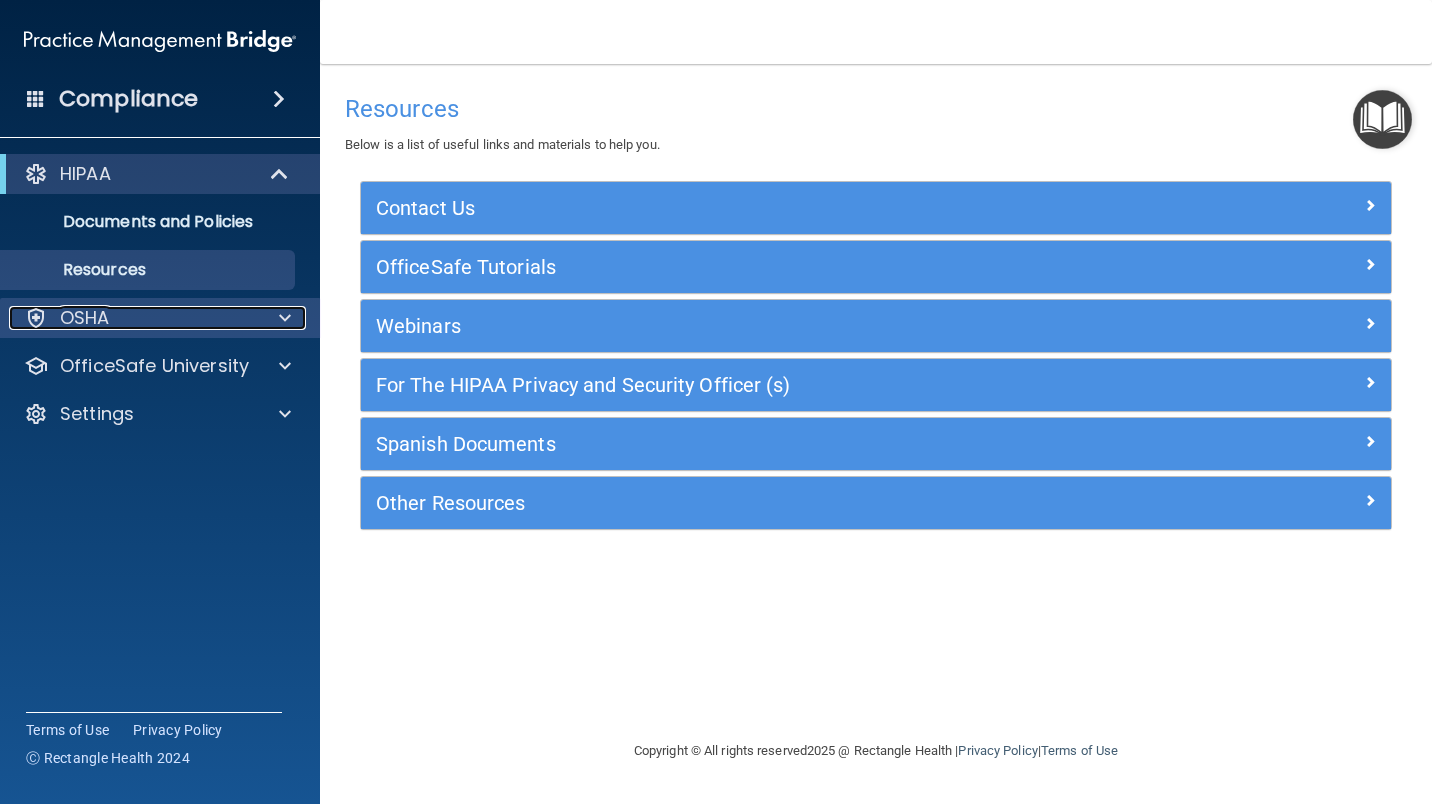 click on "OSHA" at bounding box center [133, 318] 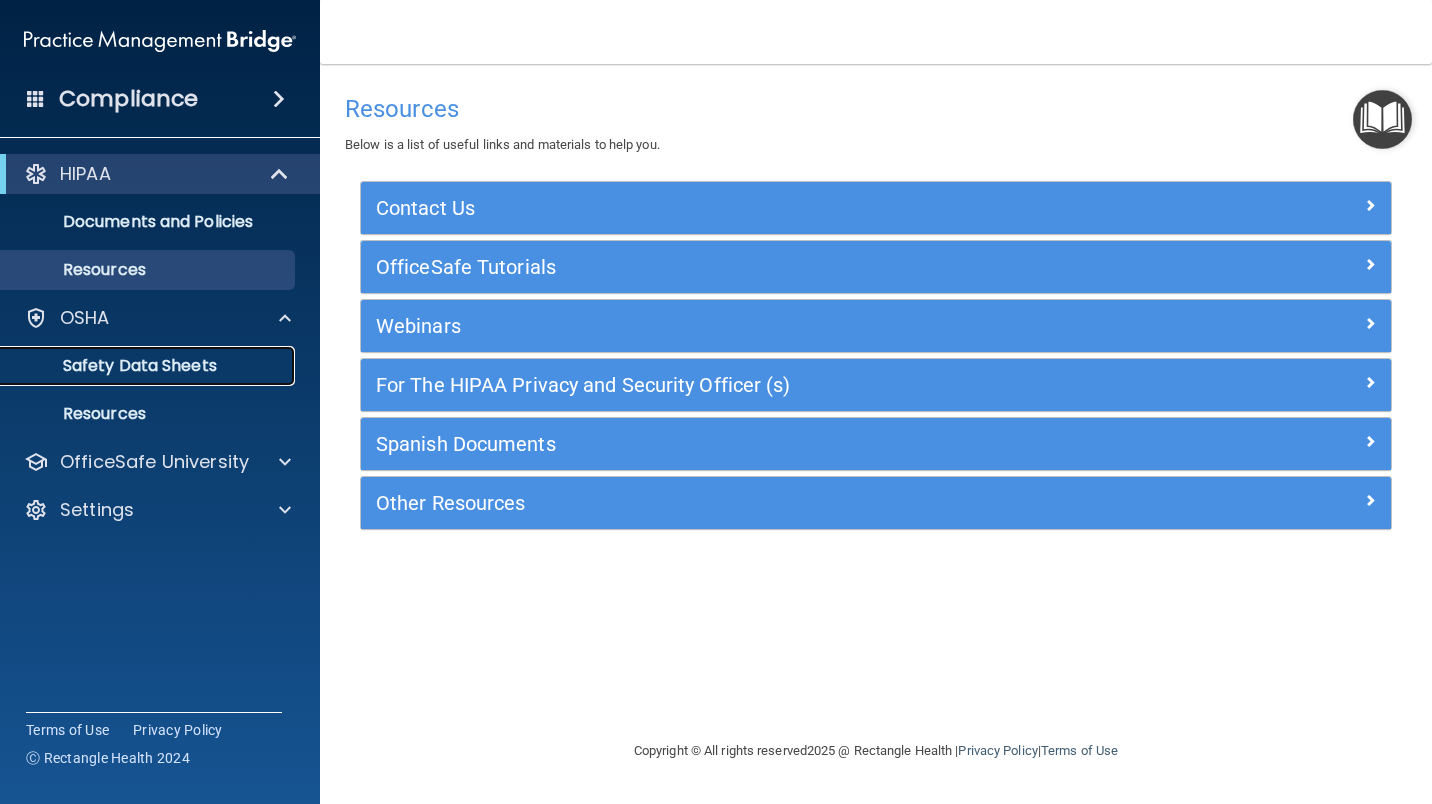 click on "Safety Data Sheets" at bounding box center [137, 366] 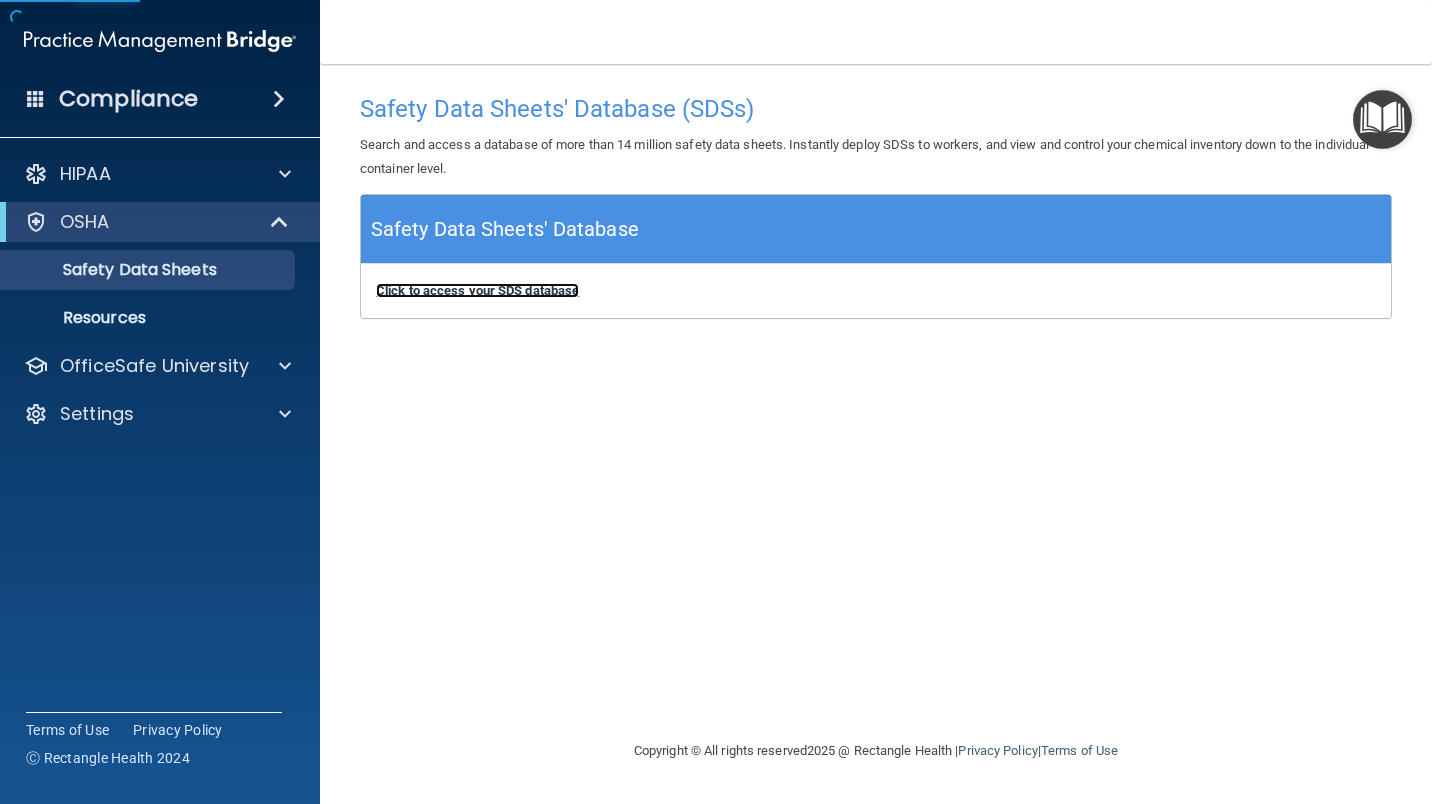 click on "Click to access your SDS database" at bounding box center [477, 290] 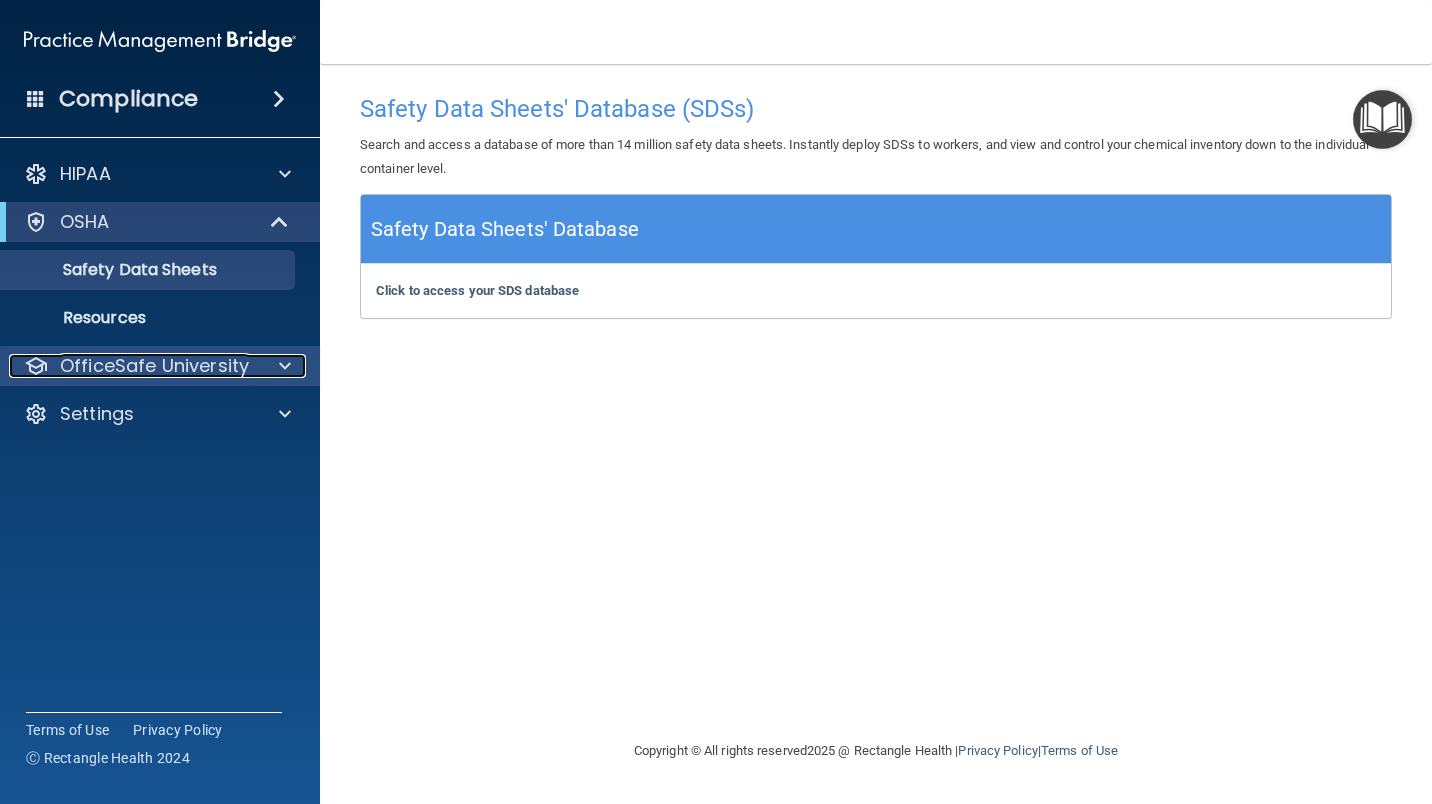 click on "OfficeSafe University" at bounding box center [133, 366] 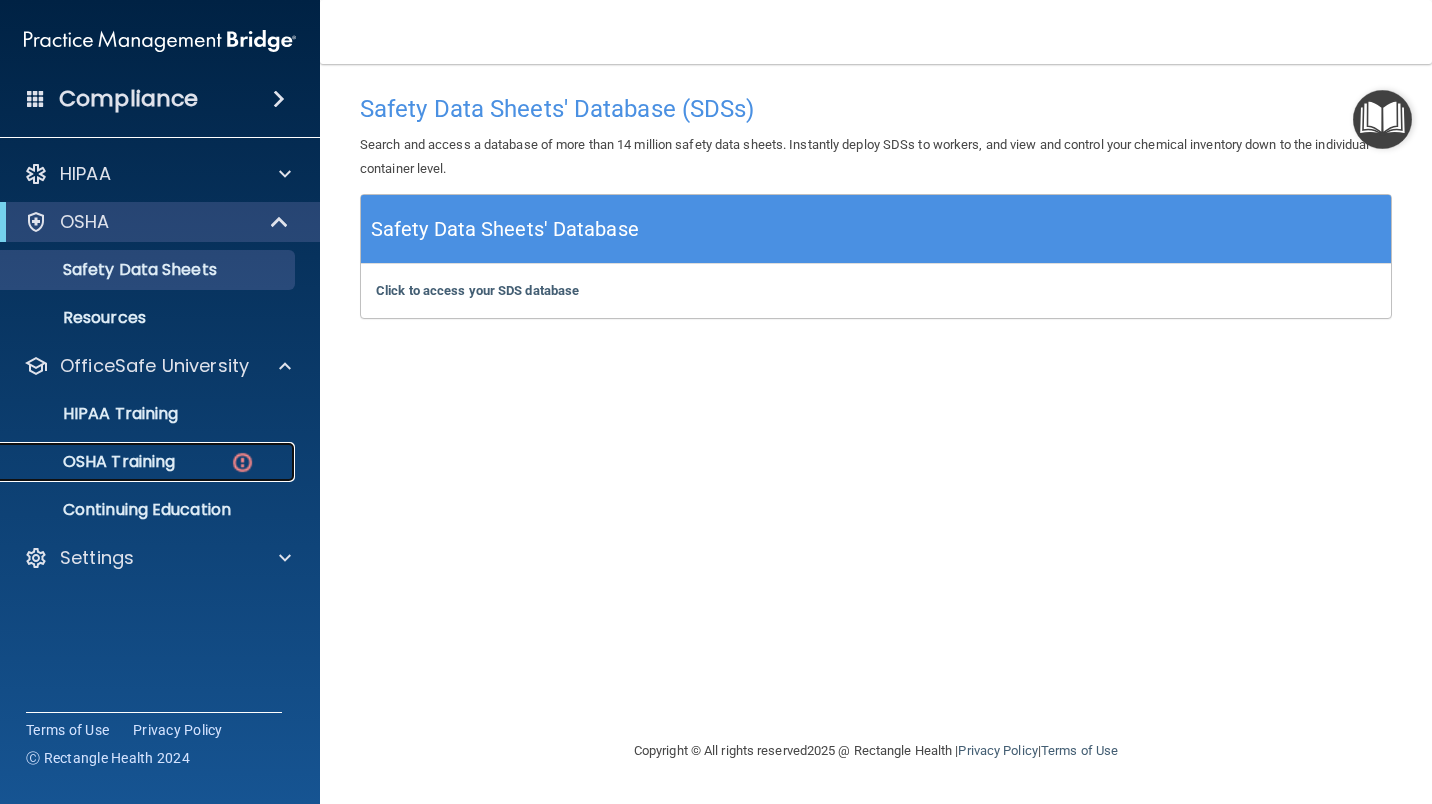 click on "OSHA Training" at bounding box center [137, 462] 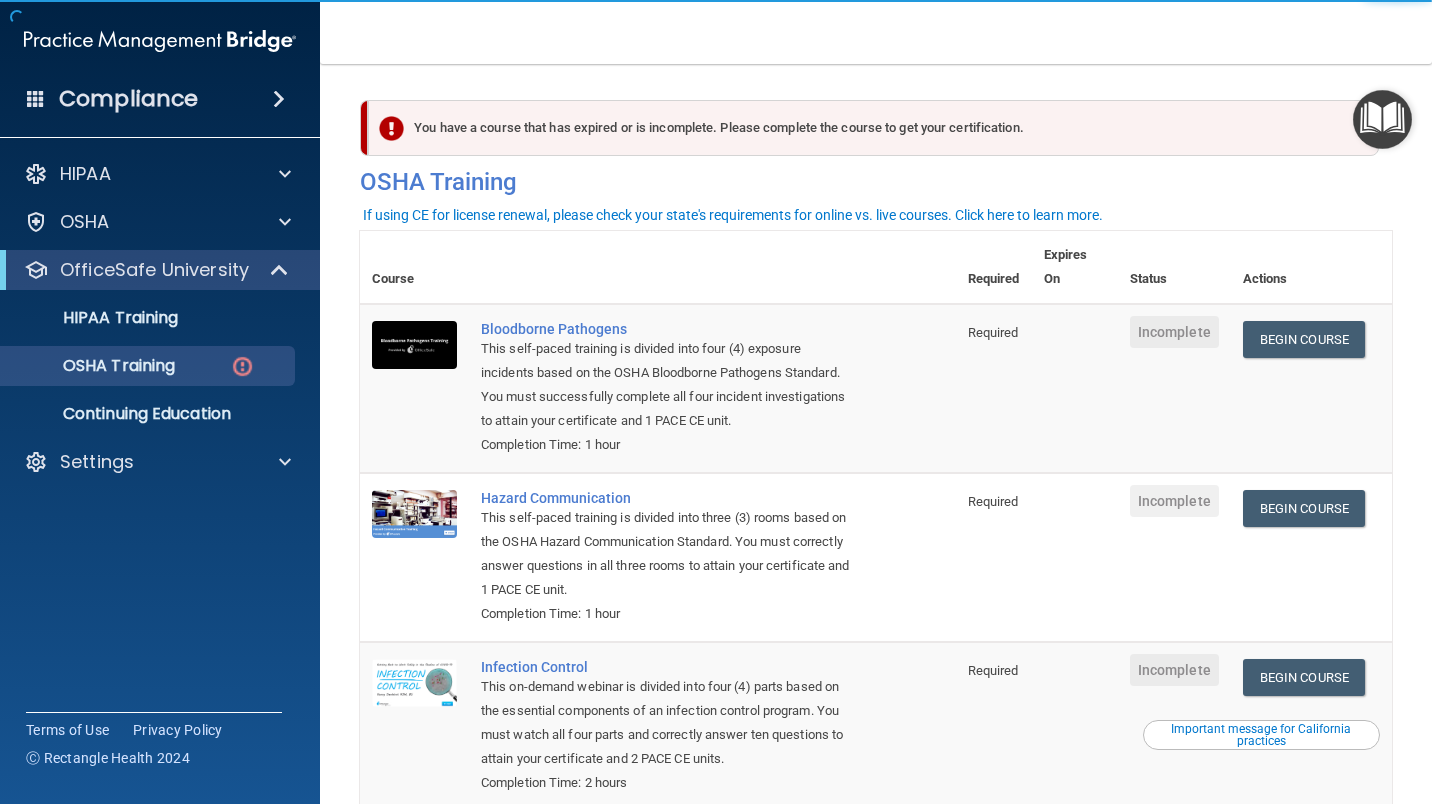 click on "Begin Course       Download Certificate" at bounding box center [1311, 388] 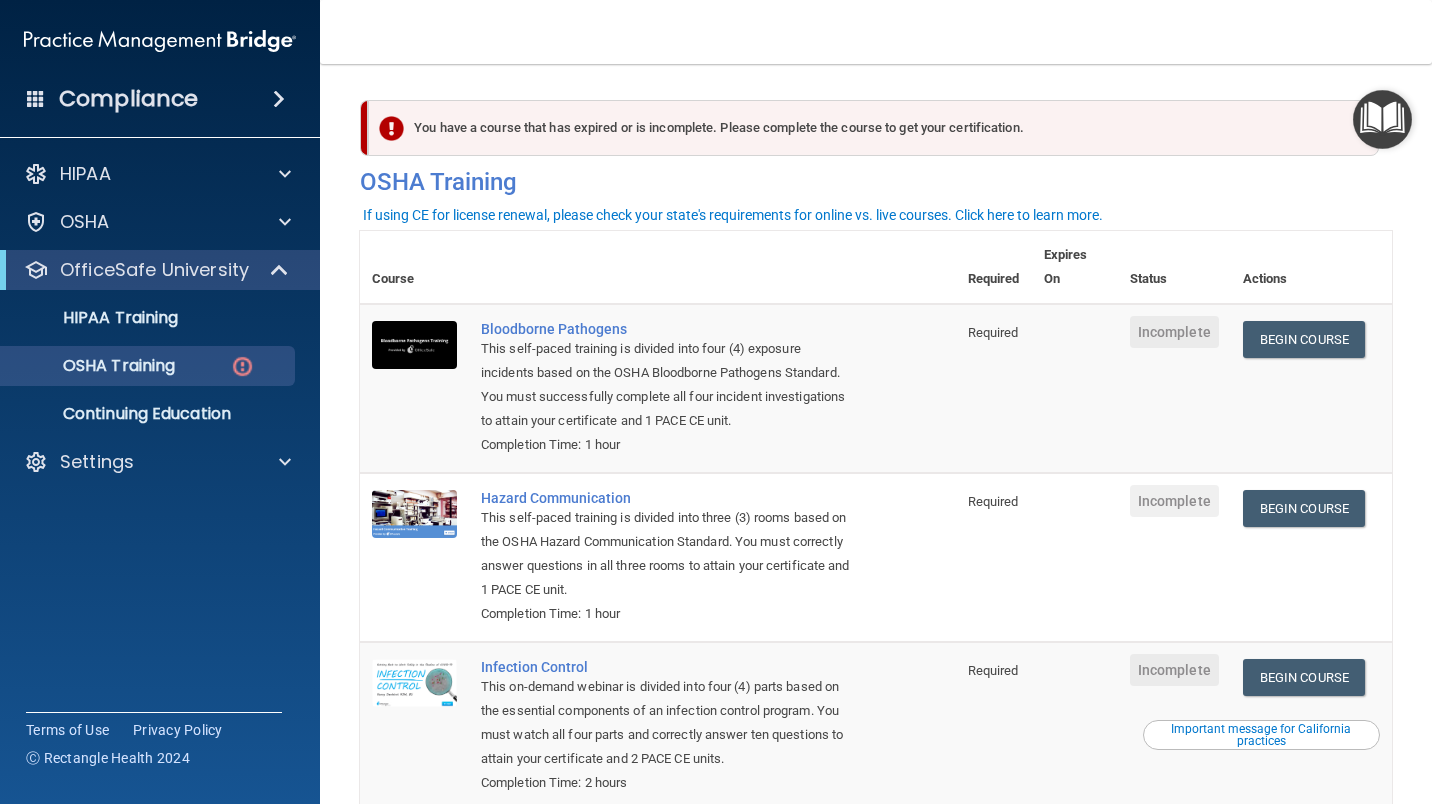 scroll, scrollTop: 13, scrollLeft: 0, axis: vertical 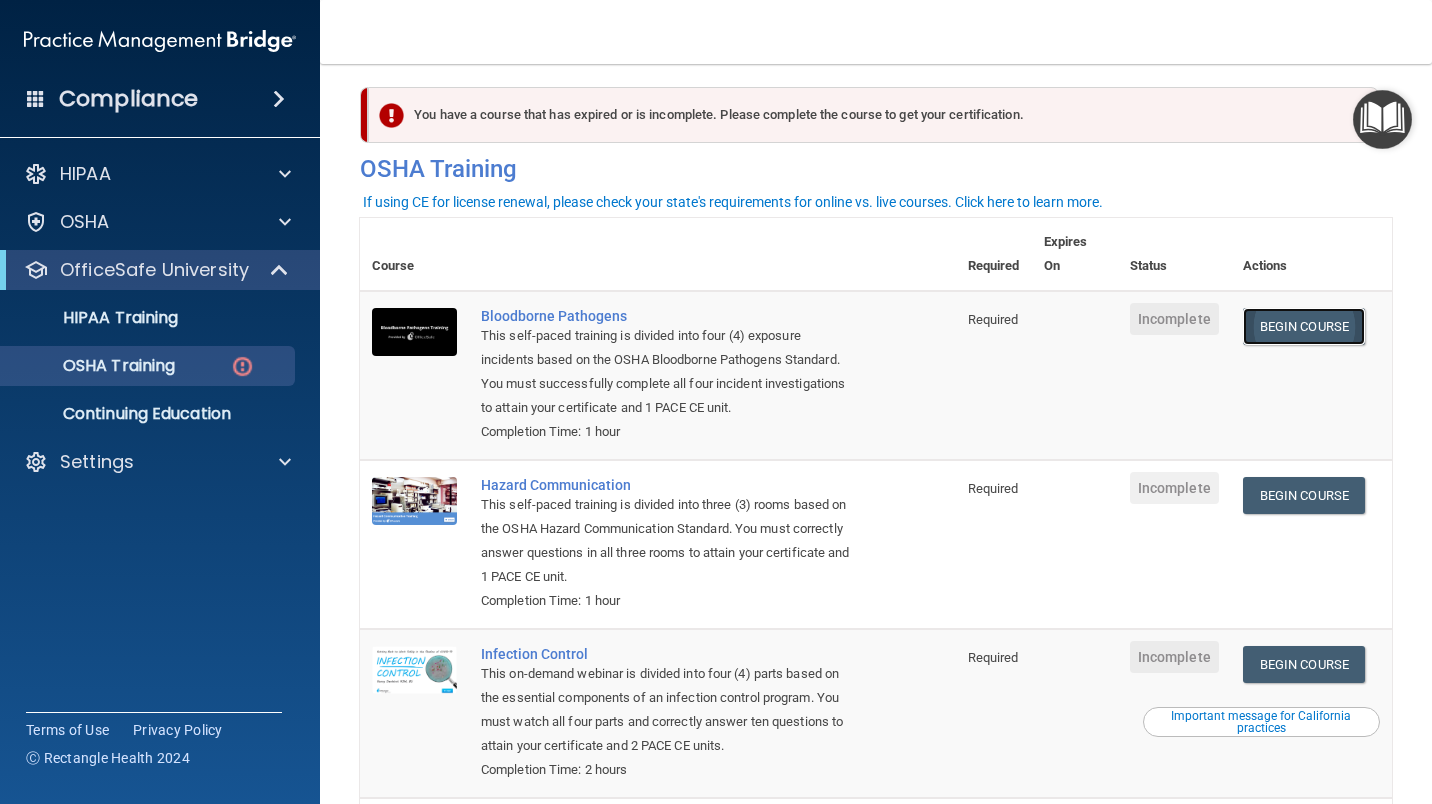 click on "Begin Course" at bounding box center (1304, 326) 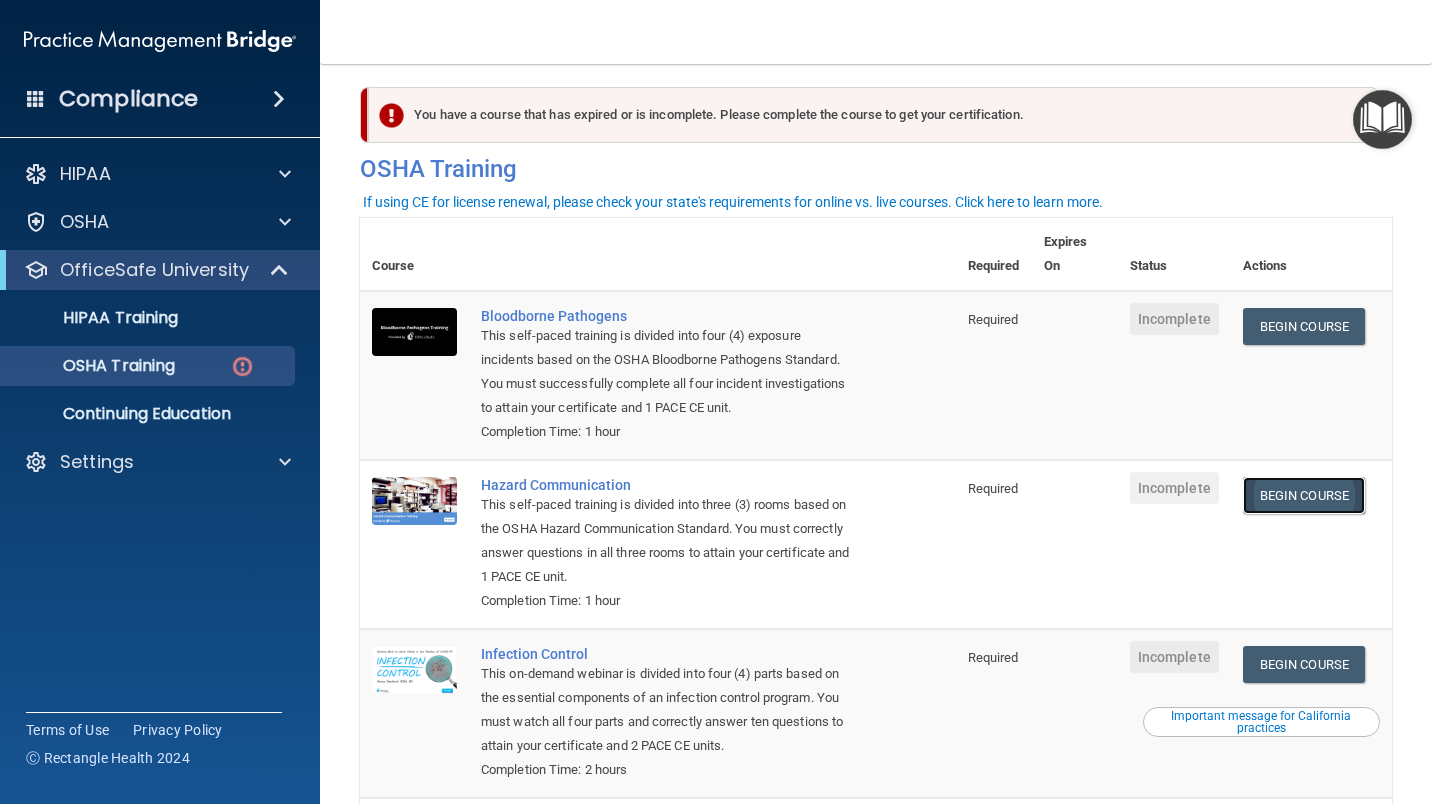 click on "Begin Course" at bounding box center (1304, 495) 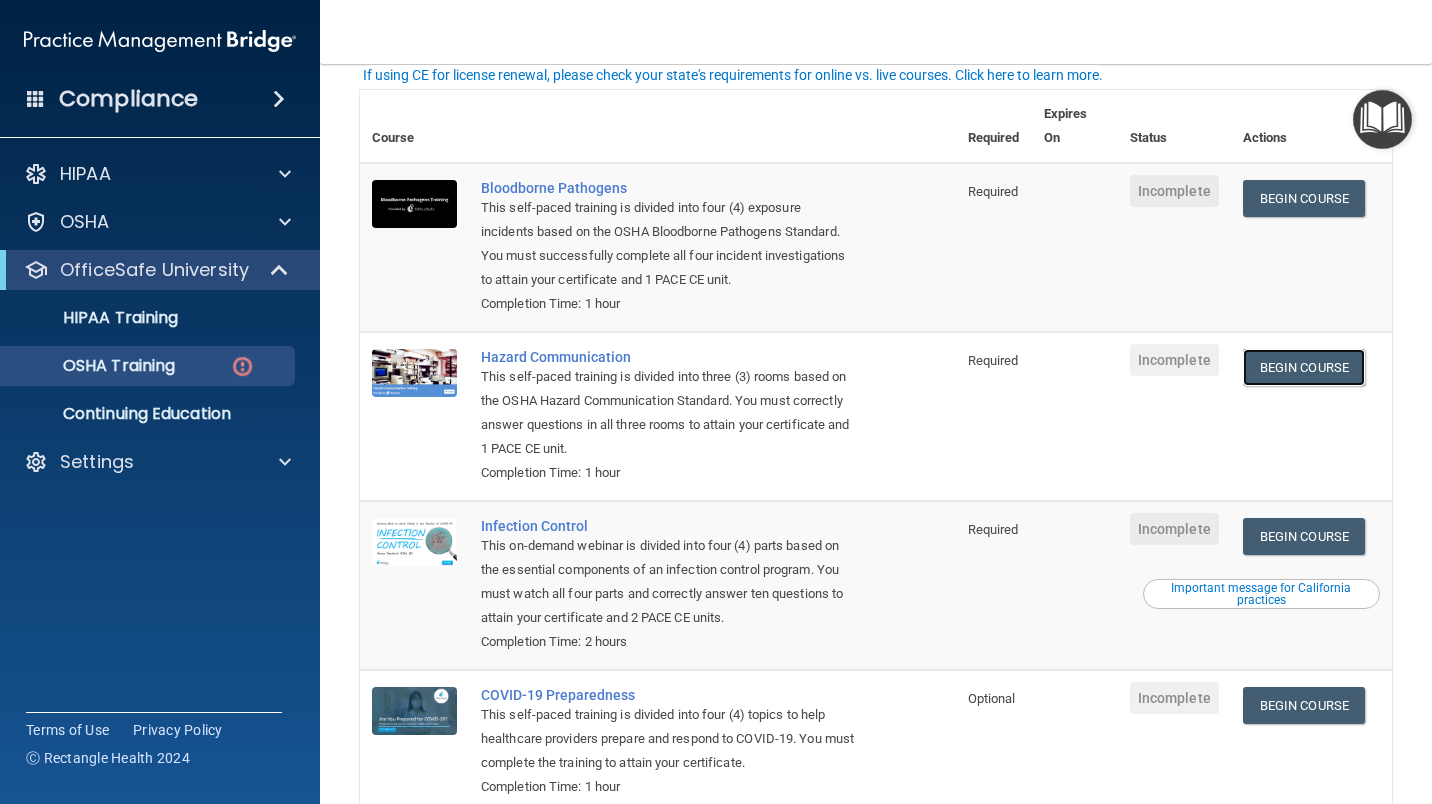 scroll, scrollTop: 142, scrollLeft: 0, axis: vertical 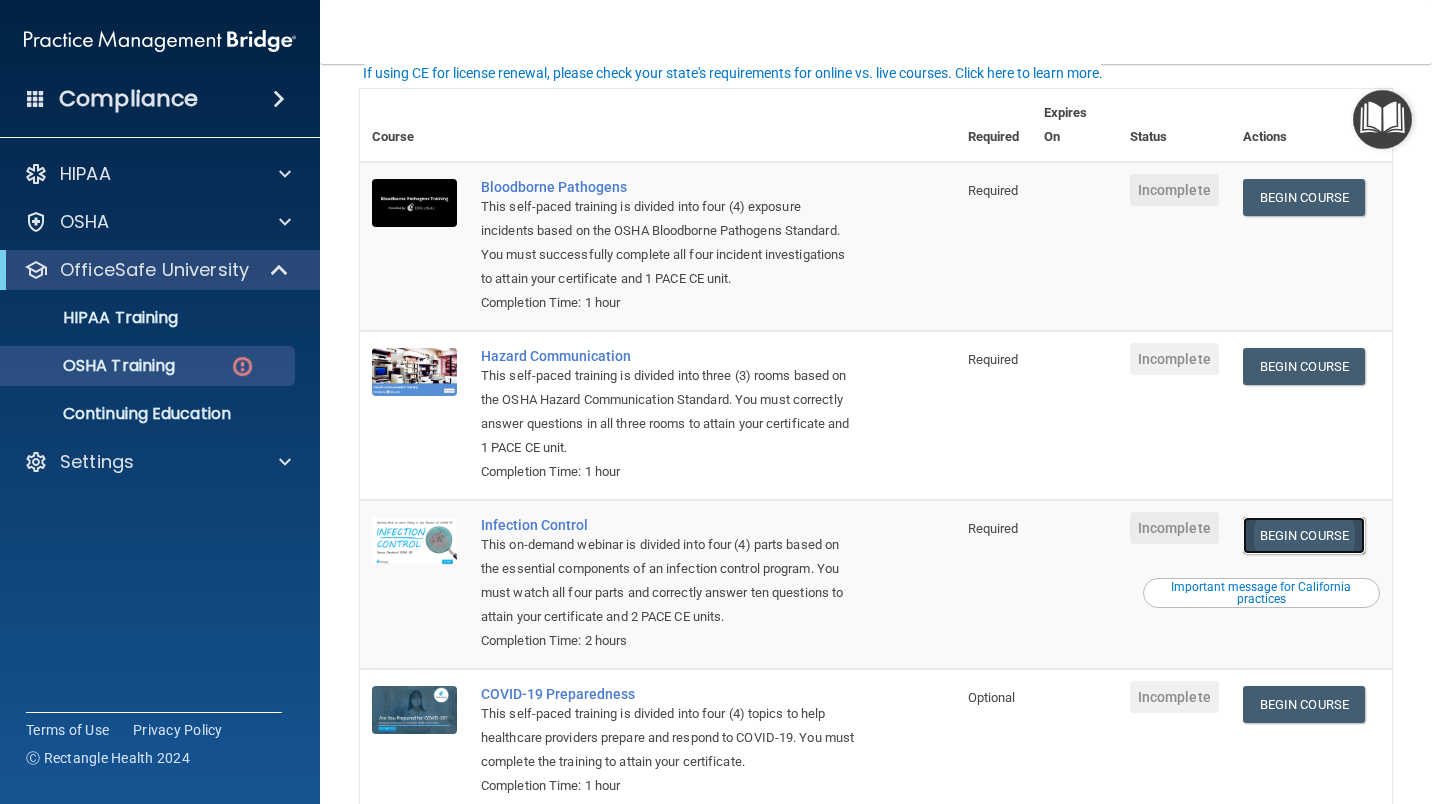 click on "Begin Course" at bounding box center [1304, 535] 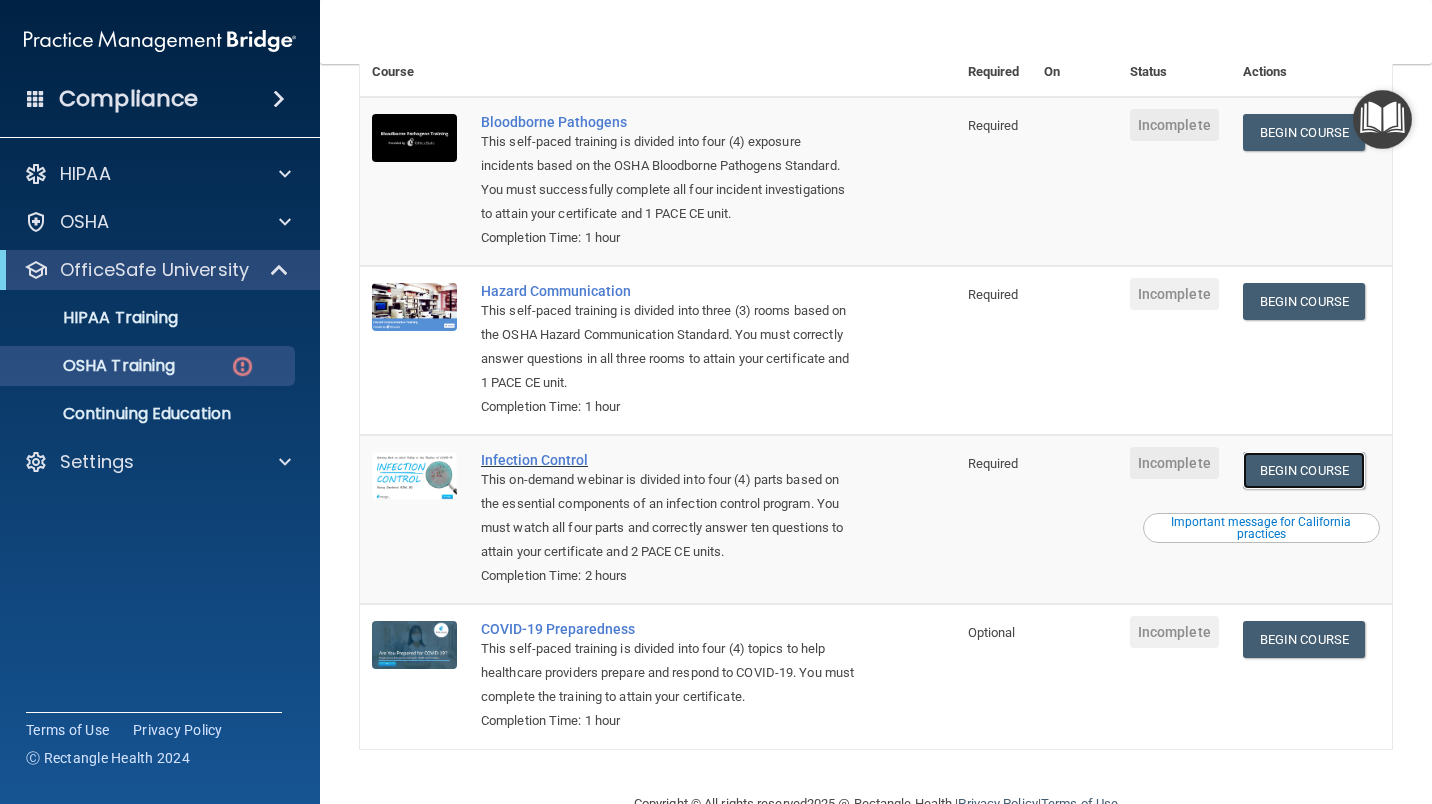 scroll, scrollTop: 260, scrollLeft: 0, axis: vertical 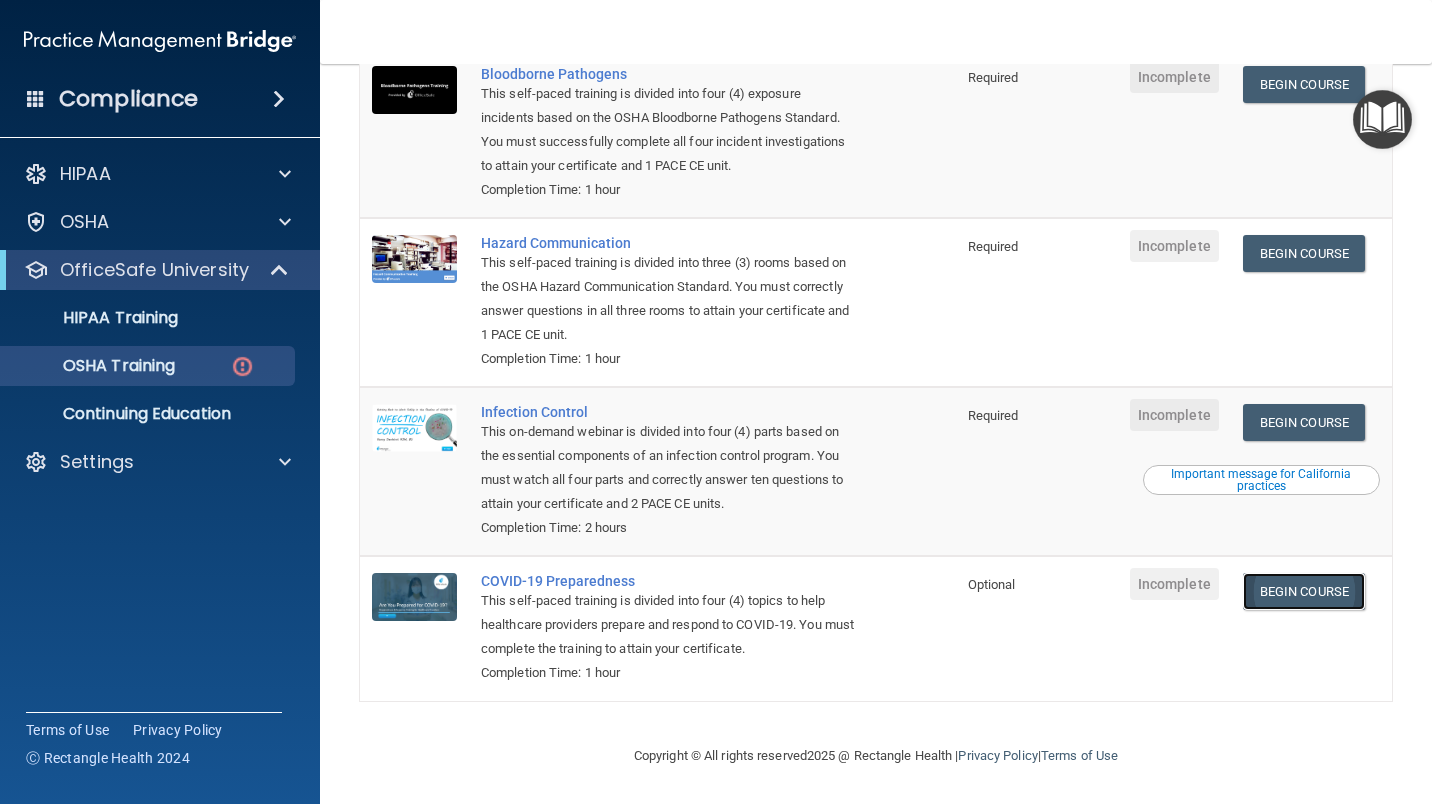click on "Begin Course" at bounding box center [1304, 591] 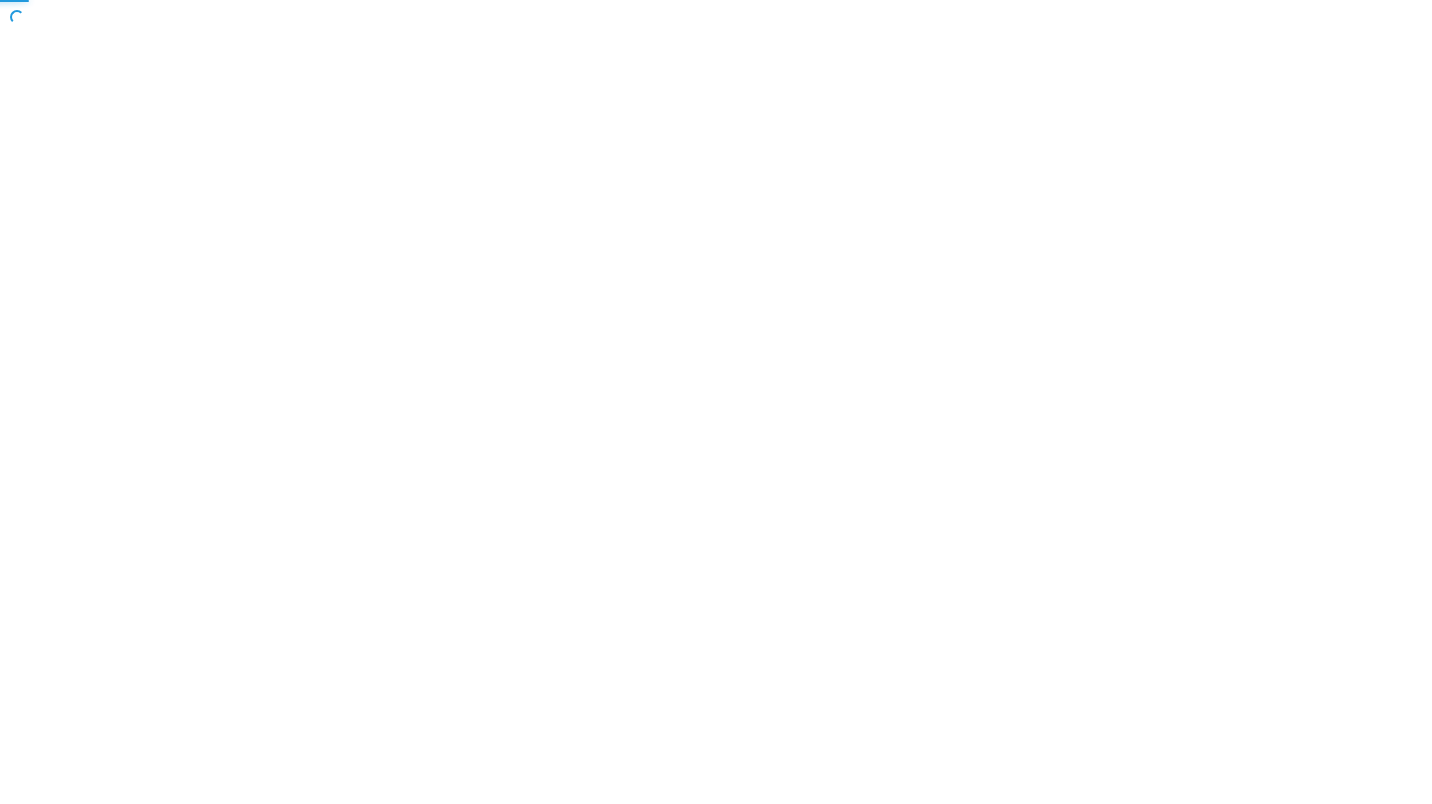 scroll, scrollTop: 0, scrollLeft: 0, axis: both 